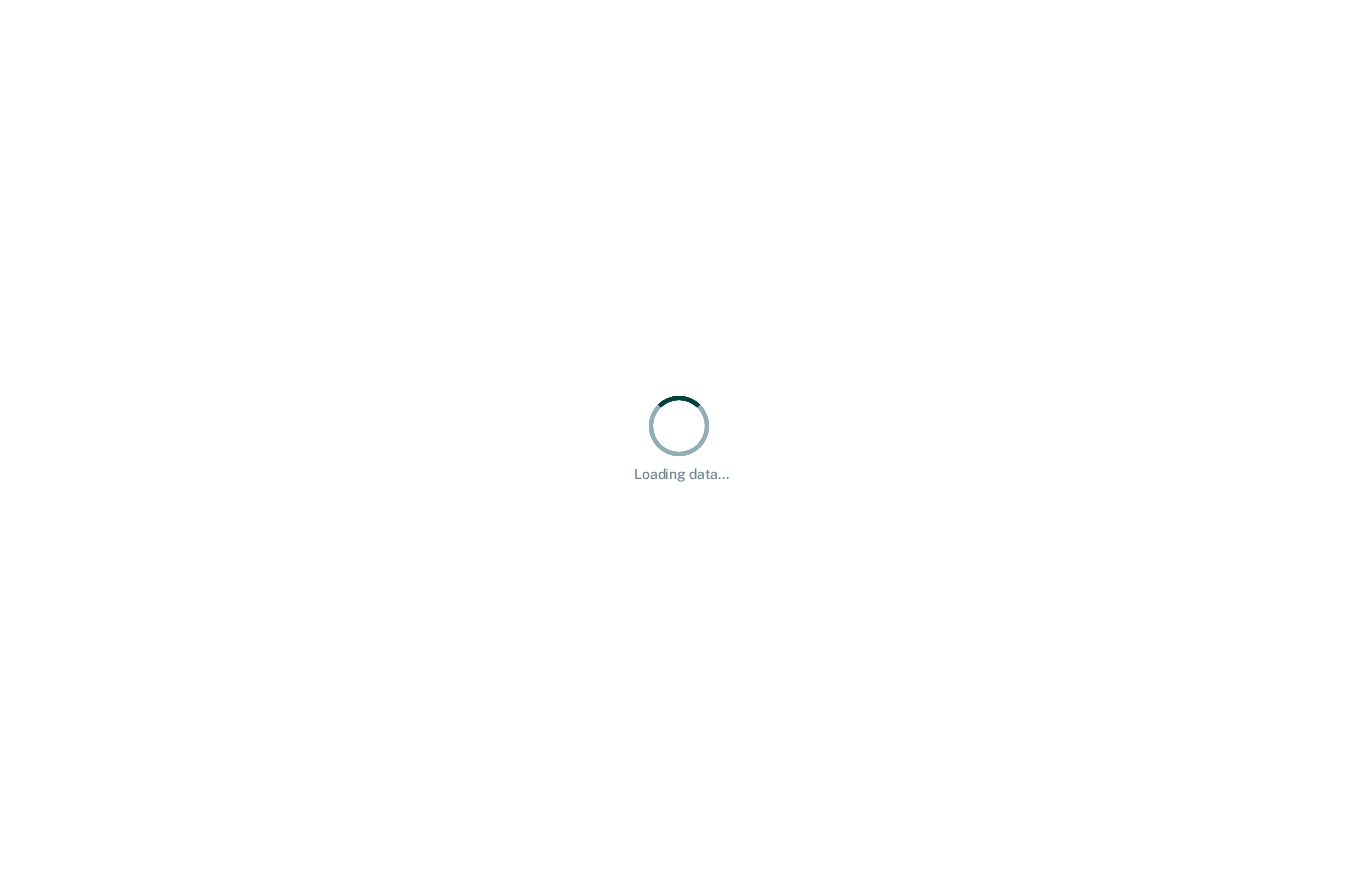 scroll, scrollTop: 0, scrollLeft: 0, axis: both 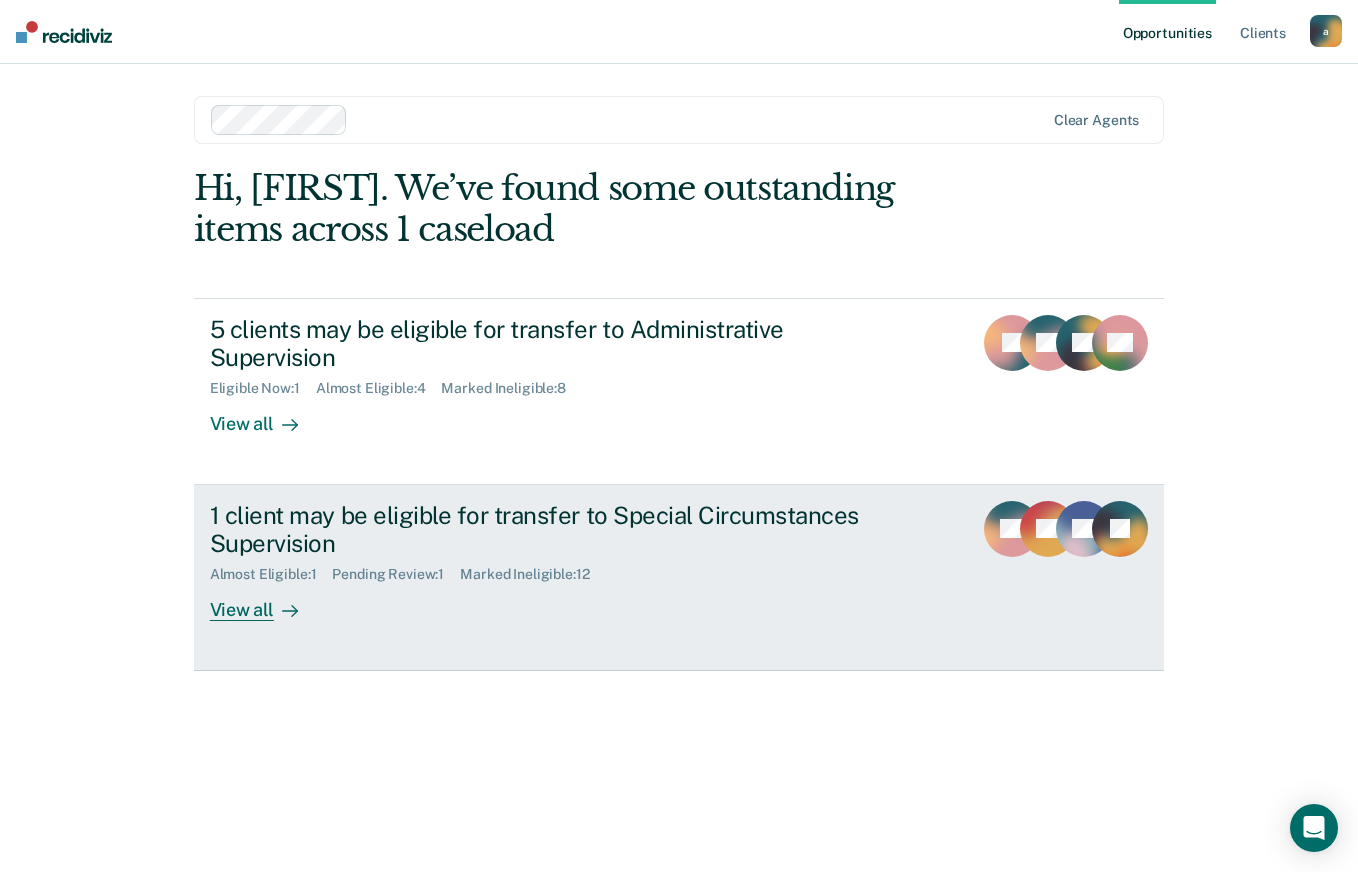 click on "1 client may be eligible for transfer to Special Circumstances Supervision" at bounding box center (561, 530) 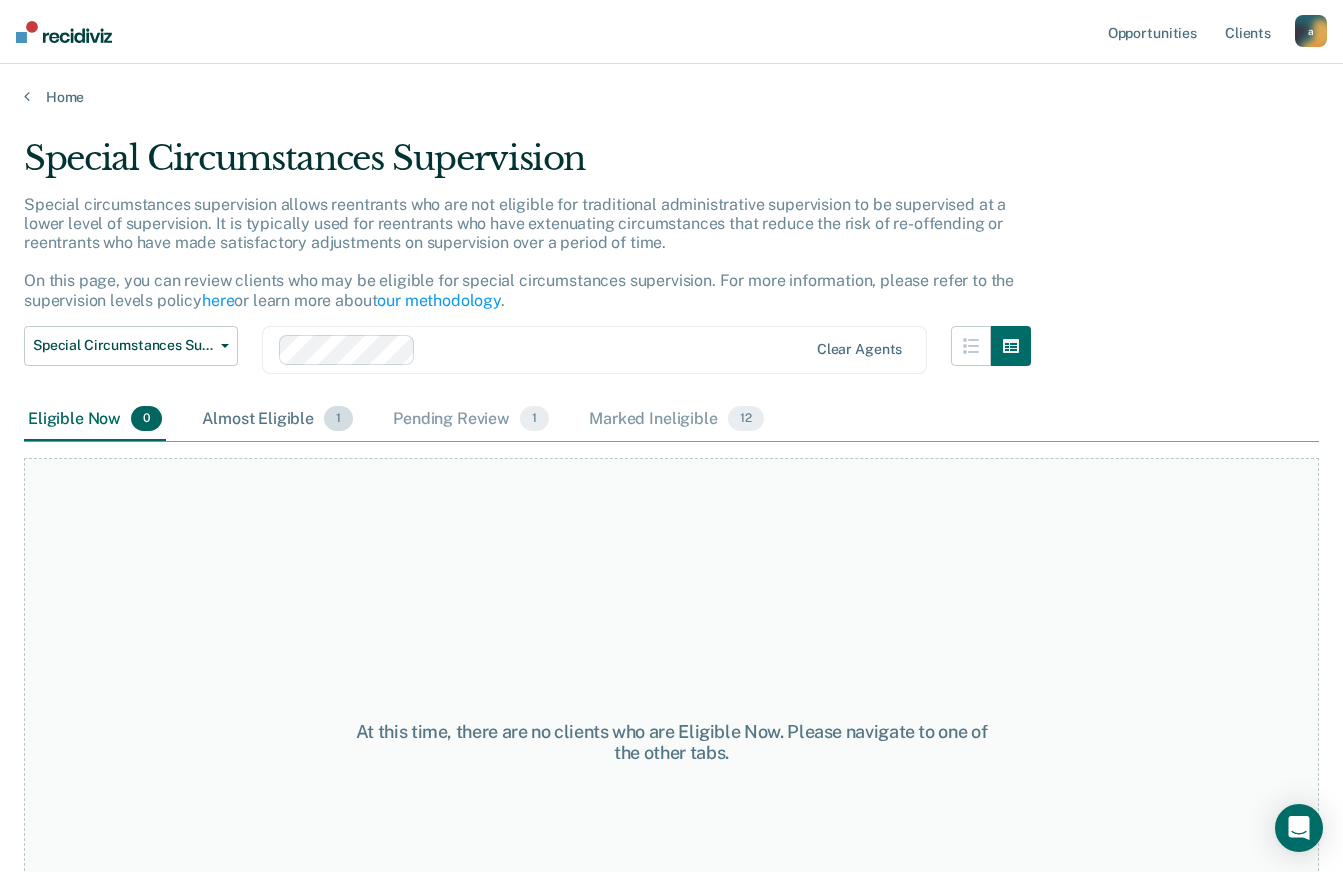 click on "Almost Eligible 1" at bounding box center (277, 420) 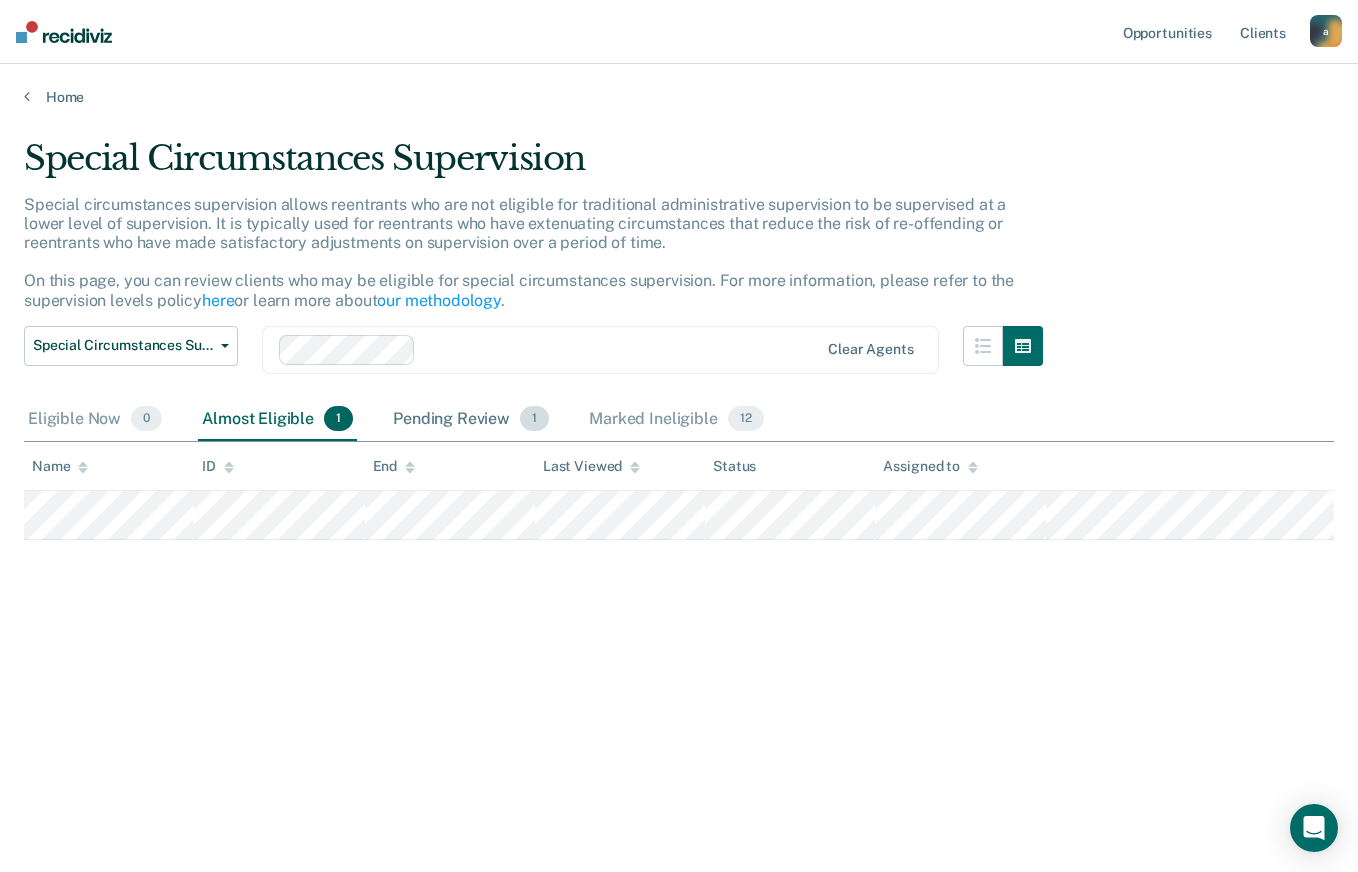 click on "Pending Review 1" at bounding box center (471, 420) 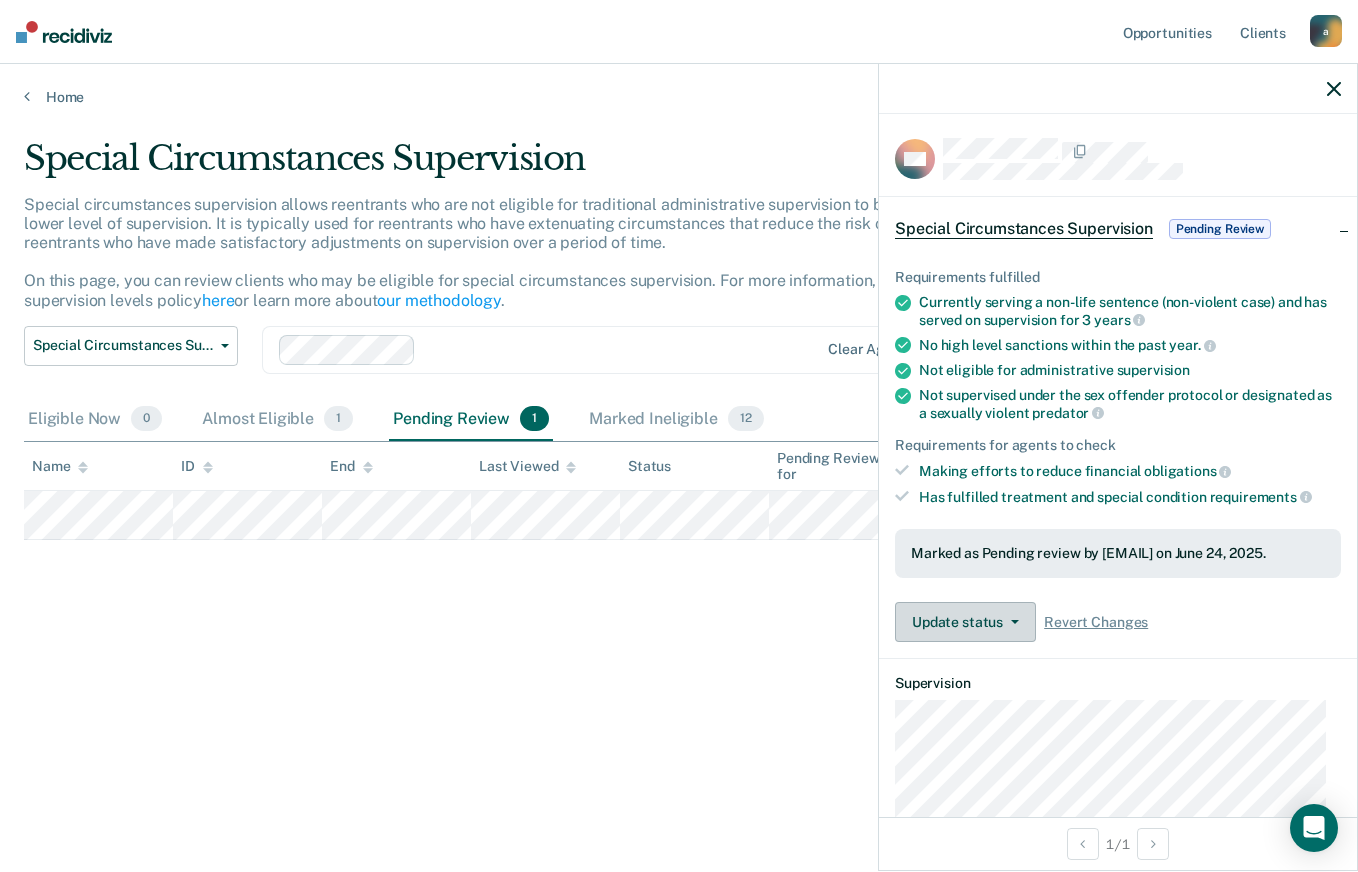 click on "Update status" at bounding box center (965, 622) 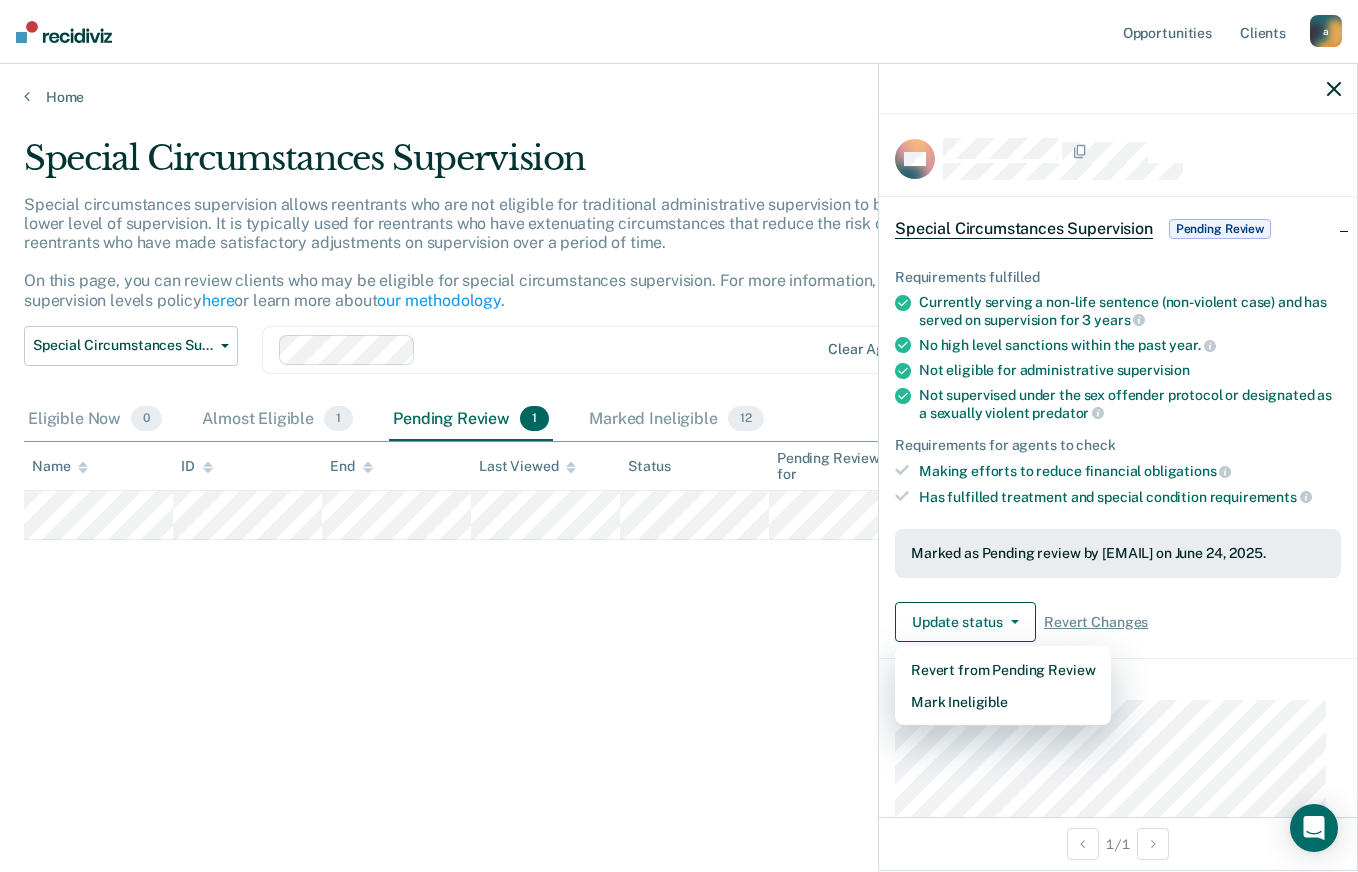 click on "Update status Revert from Pending Review Mark Ineligible Revert Changes" at bounding box center (1118, 622) 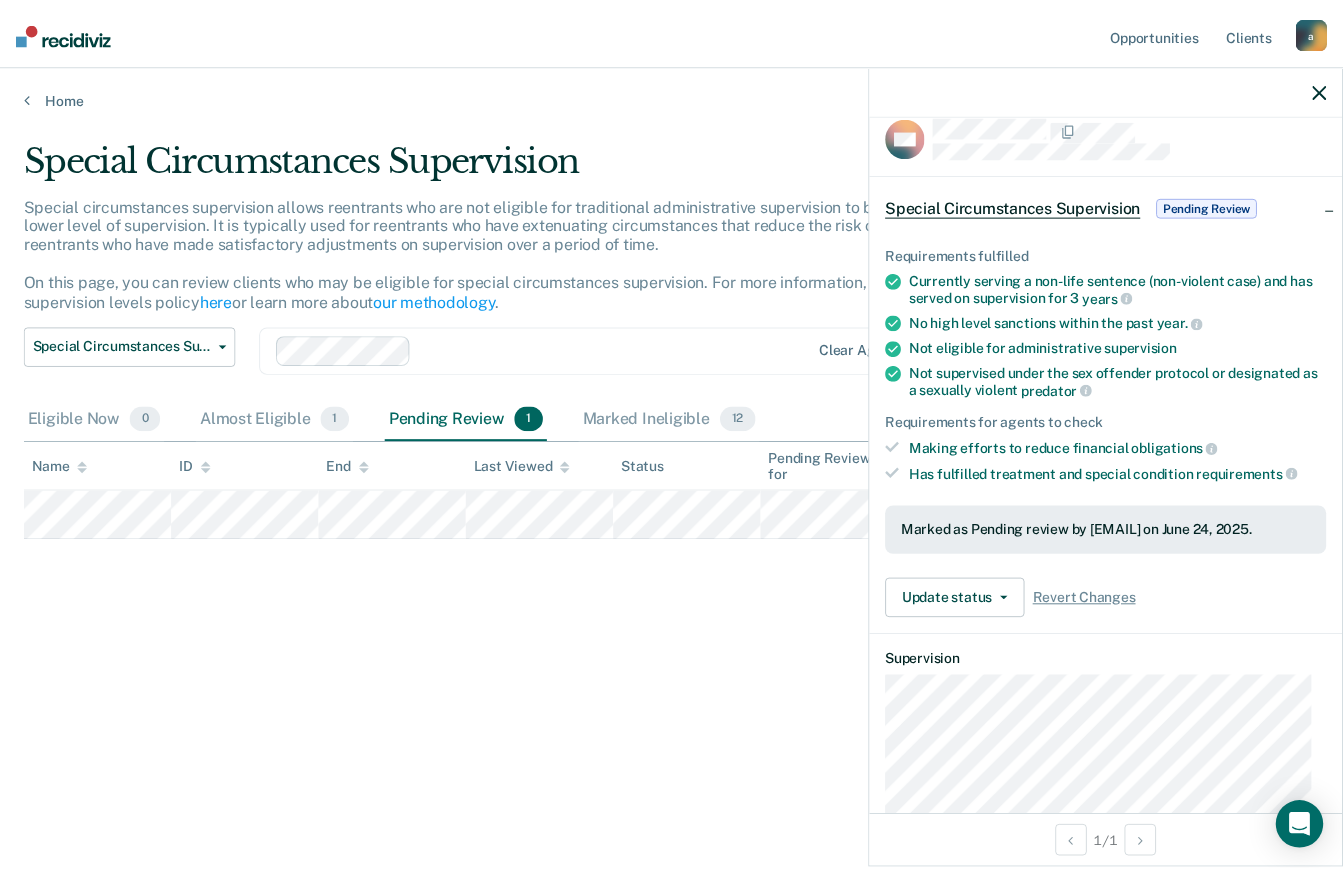 scroll, scrollTop: 0, scrollLeft: 0, axis: both 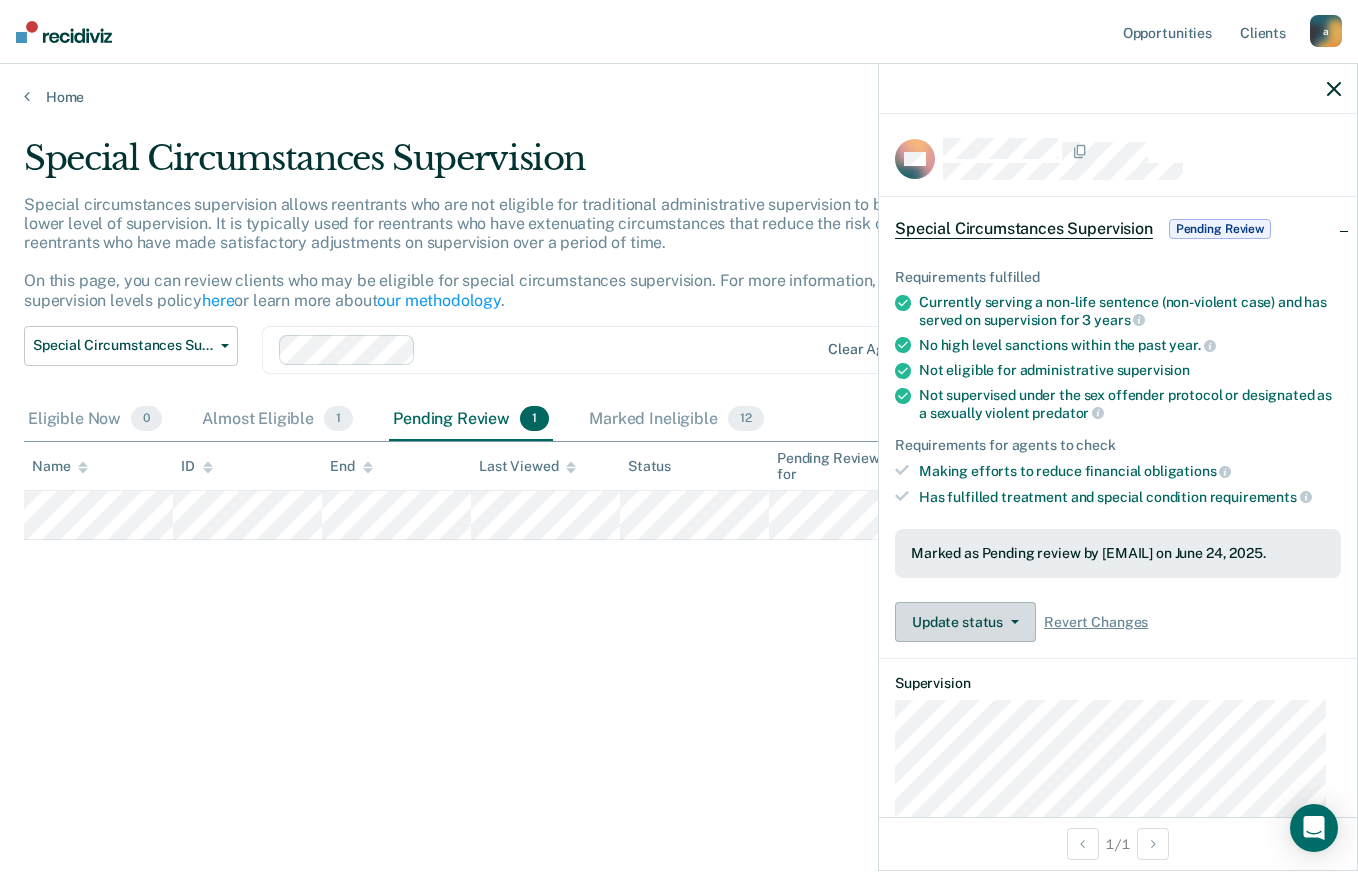 click on "Update status" at bounding box center [965, 622] 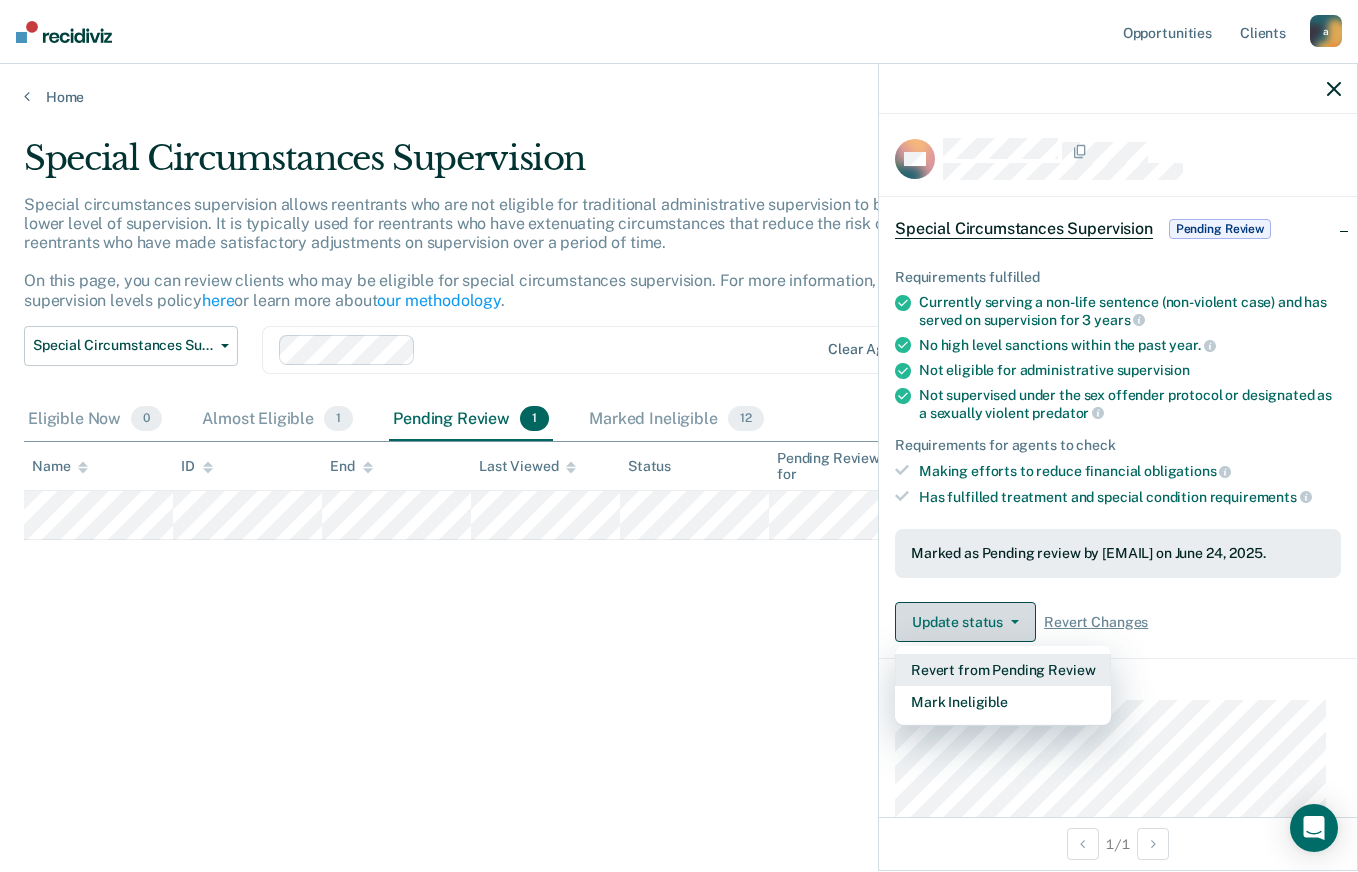 click on "Revert from Pending Review" at bounding box center (1003, 670) 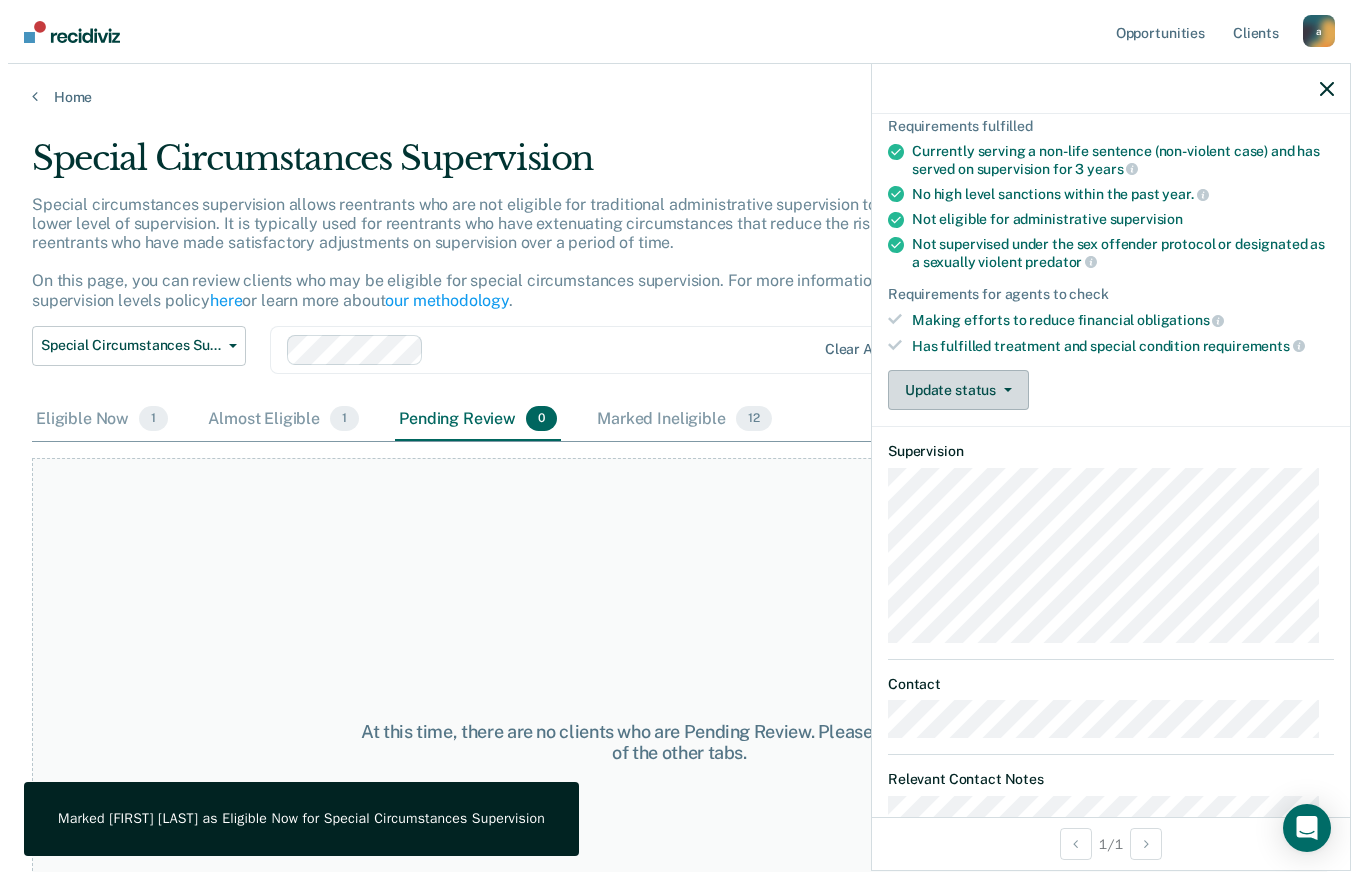 scroll, scrollTop: 205, scrollLeft: 0, axis: vertical 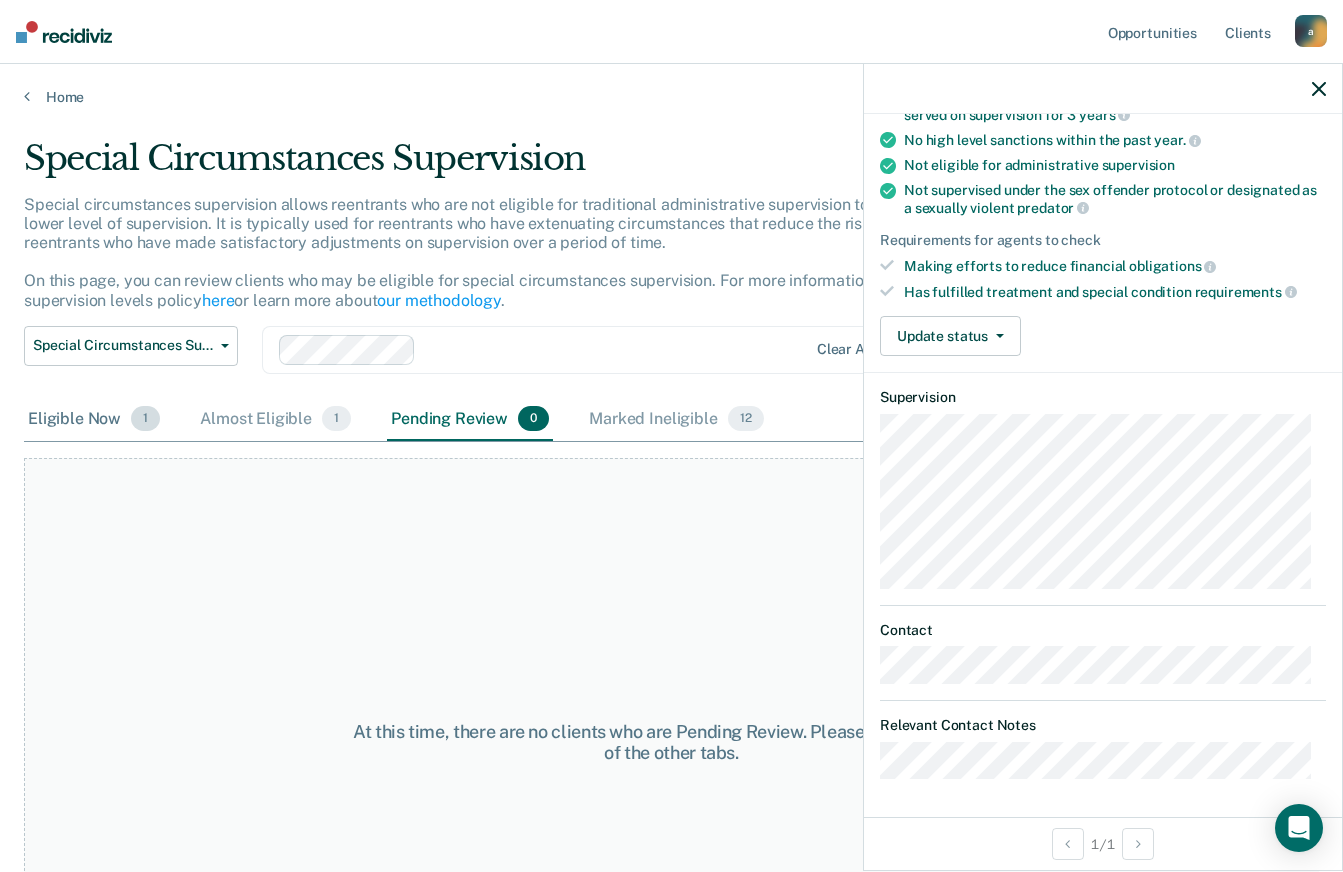 click on "Eligible Now 1" at bounding box center [94, 420] 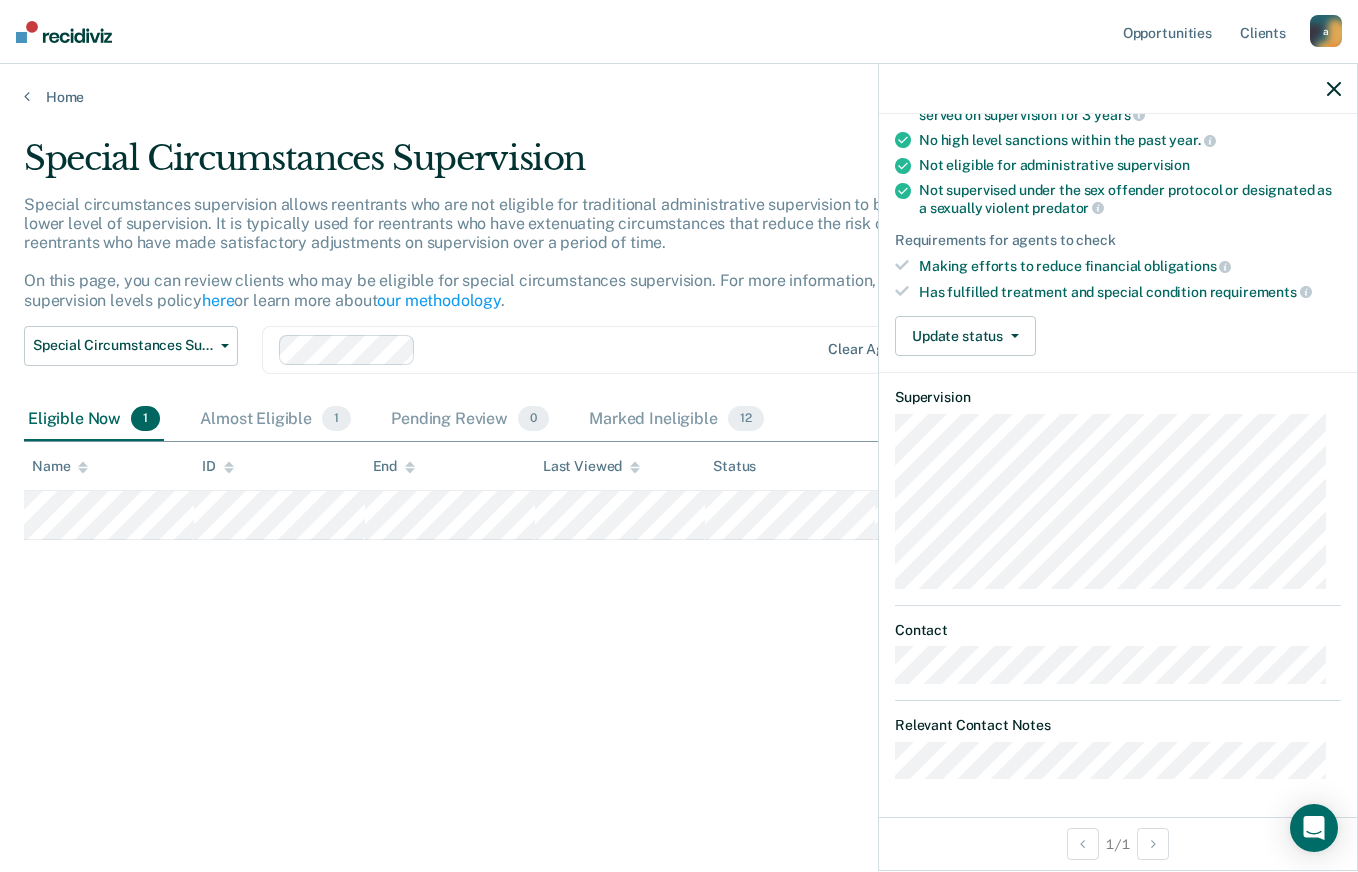 click on "Special Circumstances Supervision Special circumstances supervision allows reentrants who are not eligible for traditional administrative supervision to be supervised at a lower level of supervision. It is typically used for reentrants who have extenuating circumstances that reduce the risk of re-offending or reentrants who have made satisfactory adjustments on supervision over a period of time. On this page, you can review clients who may be eligible for special circumstances supervision. For more information, please refer to the supervision levels policy here or learn more about our methodology . Special Circumstances Supervision Administrative Supervision Special Circumstances Supervision Clear agents Eligible Now 1 Almost Eligible 1 Pending Review 0 Marked Ineligible 12 To pick up a draggable item, press the space bar. While dragging, use the arrow keys to move the item. Press space again to drop the item in its new position, or press escape to cancel. Name ID End Last Viewed" at bounding box center (679, 462) 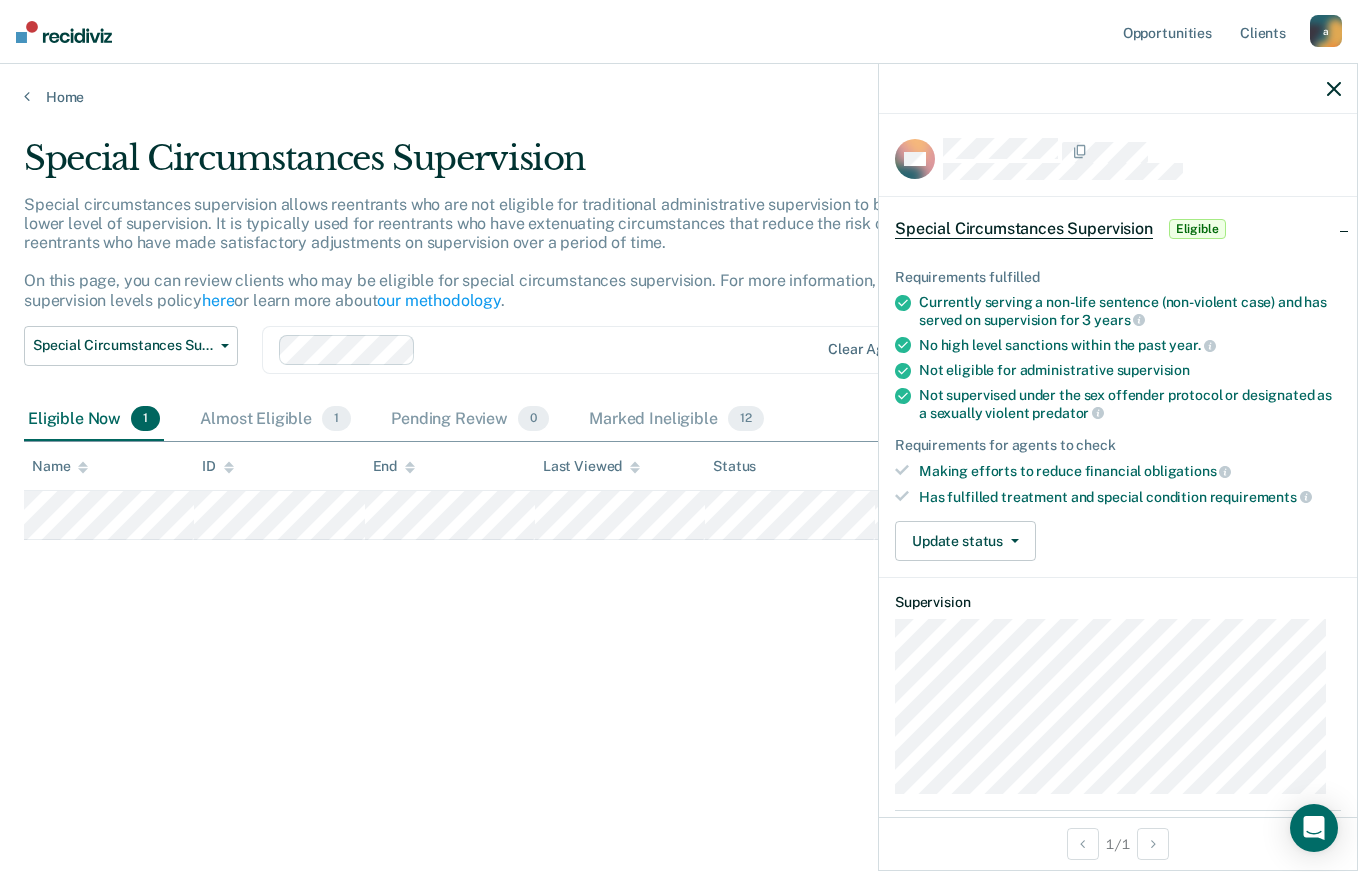 click on "Update status Mark Pending Review Mark Ineligible" at bounding box center [1118, 541] 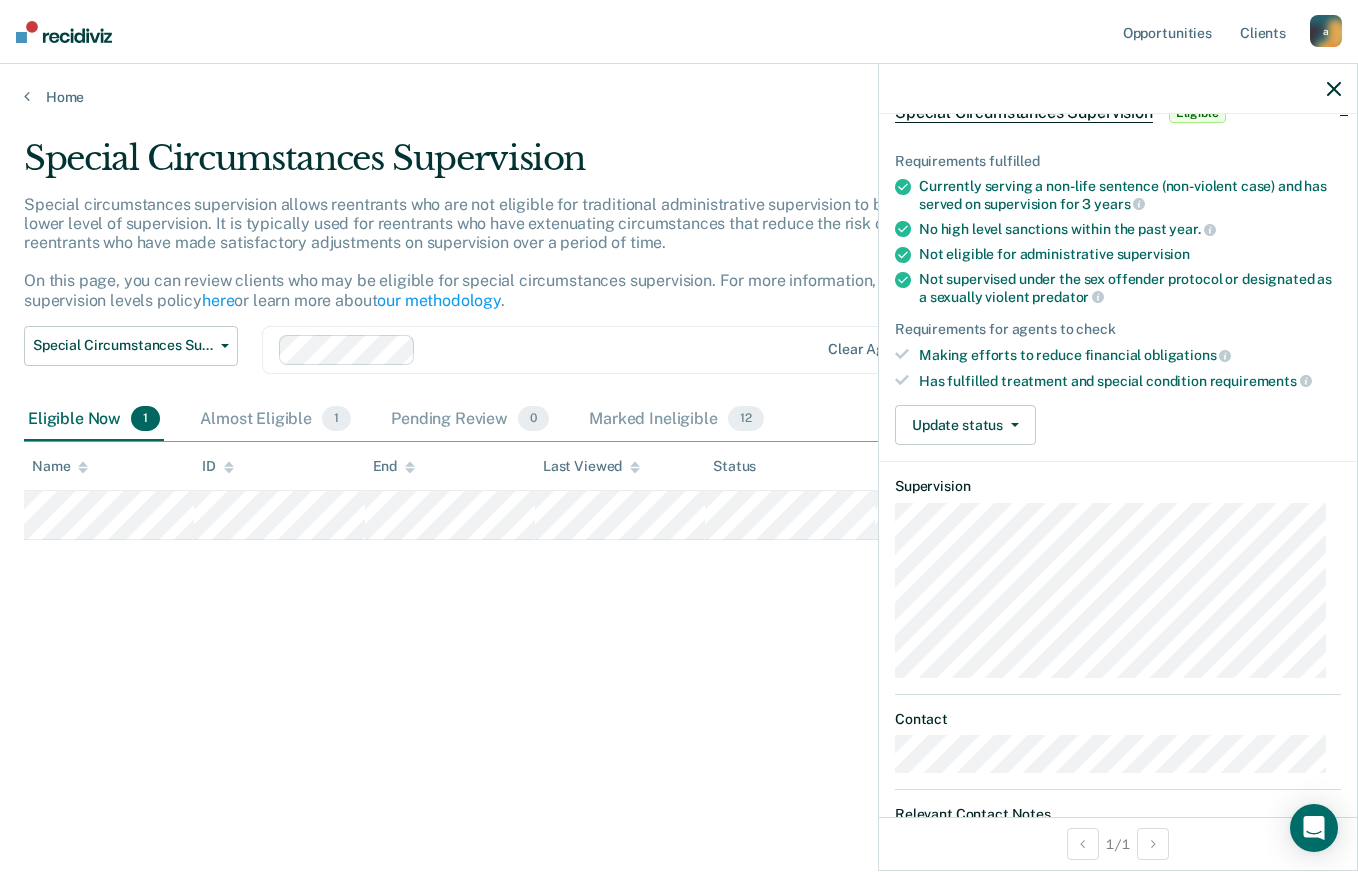 scroll, scrollTop: 205, scrollLeft: 0, axis: vertical 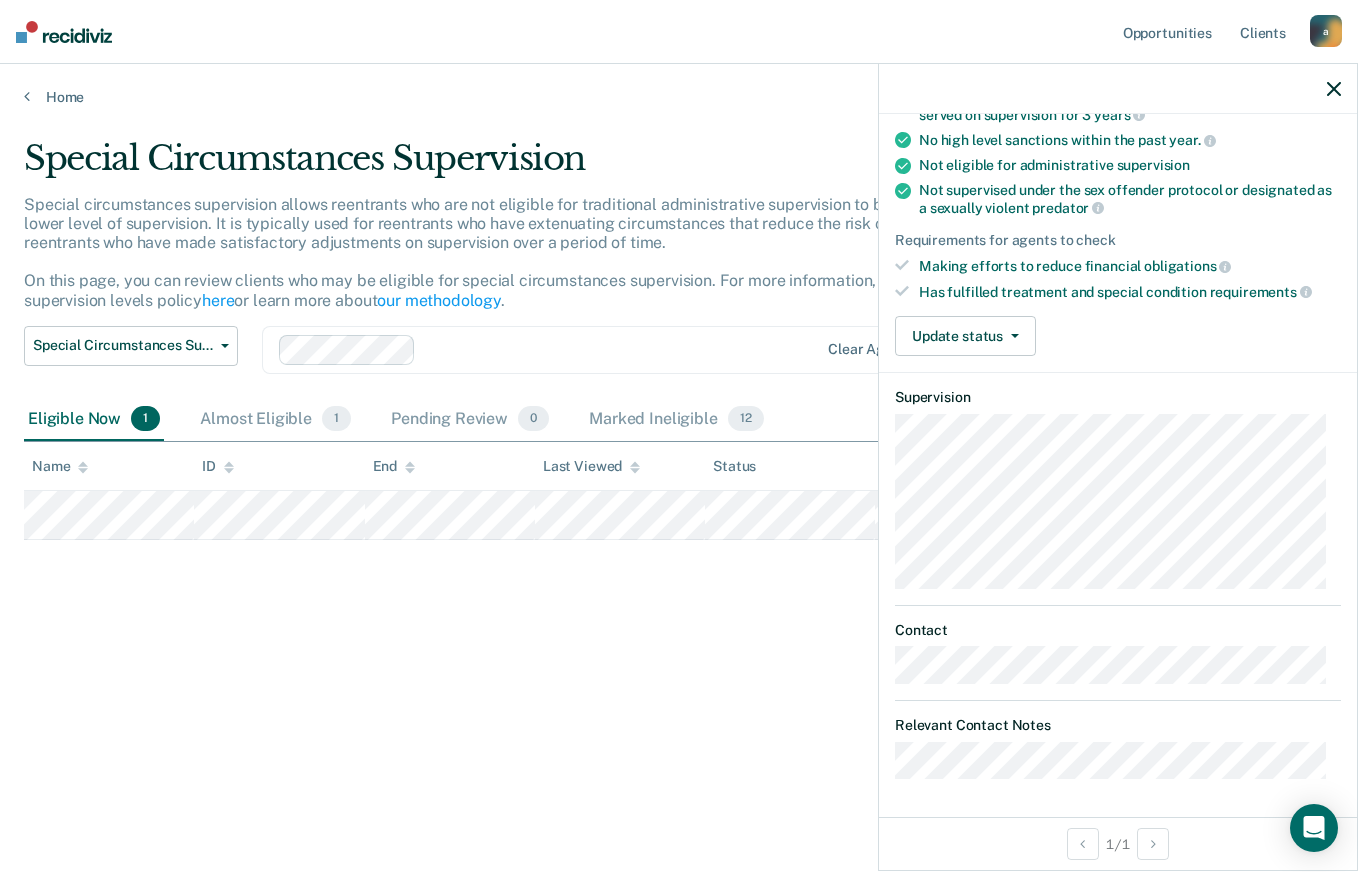 click at bounding box center (1334, 89) 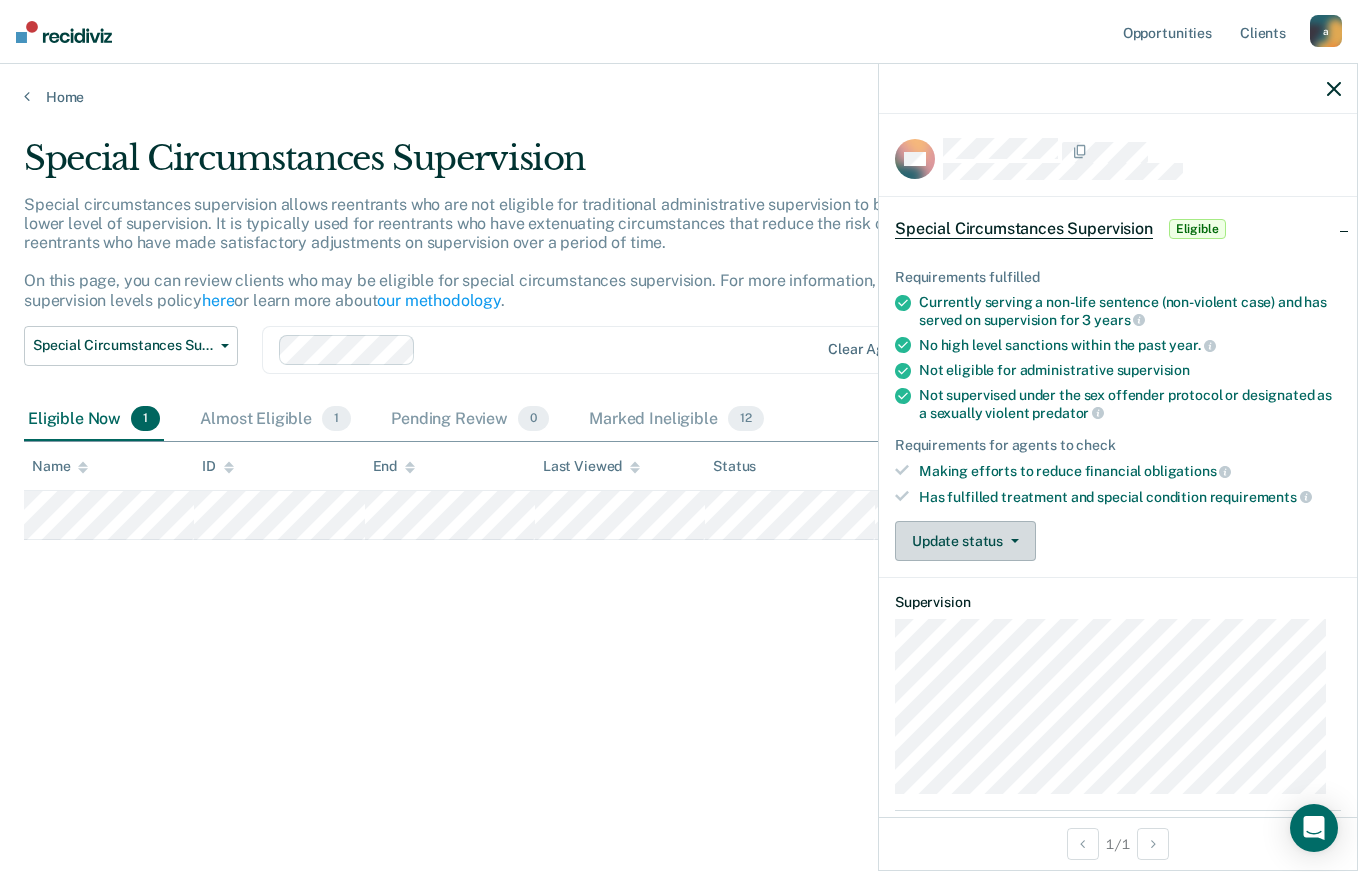 click at bounding box center (1015, 541) 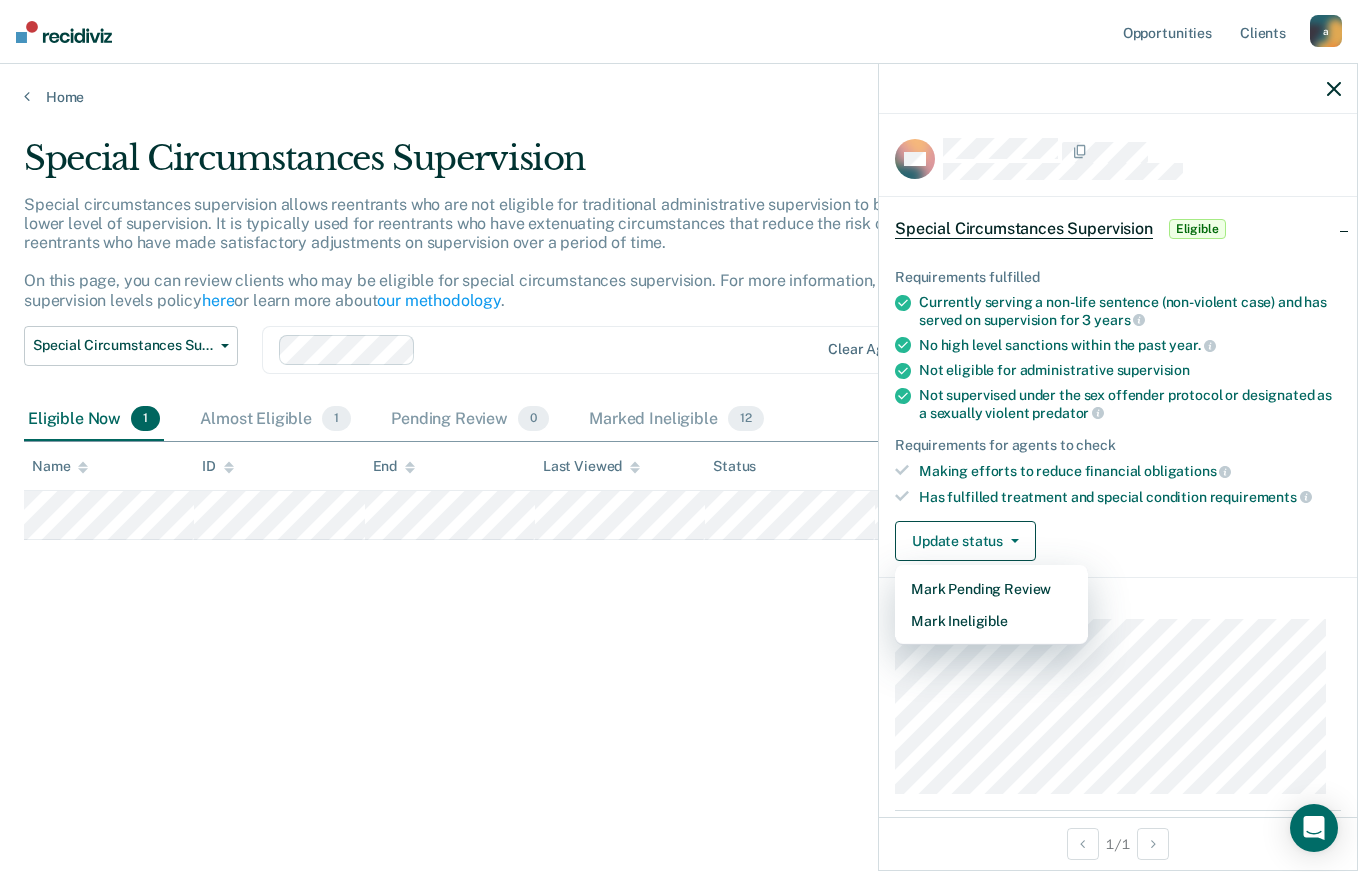 click on "MB Special Circumstances Supervision Eligible Requirements fulfilled Currently serving a non-life sentence (non-violent case) and has served on supervision for 3 years No high level sanctions within the past year. Not eligible for administrative supervision Not supervised under the sex offender protocol or designated as a sexually violent predator Requirements for agents to check Making efforts to reduce financial obligations Has fulfilled treatment and special condition requirements Update status Mark Pending Review Mark Ineligible Supervision Contact Relevant Contact Notes" at bounding box center [1118, 561] 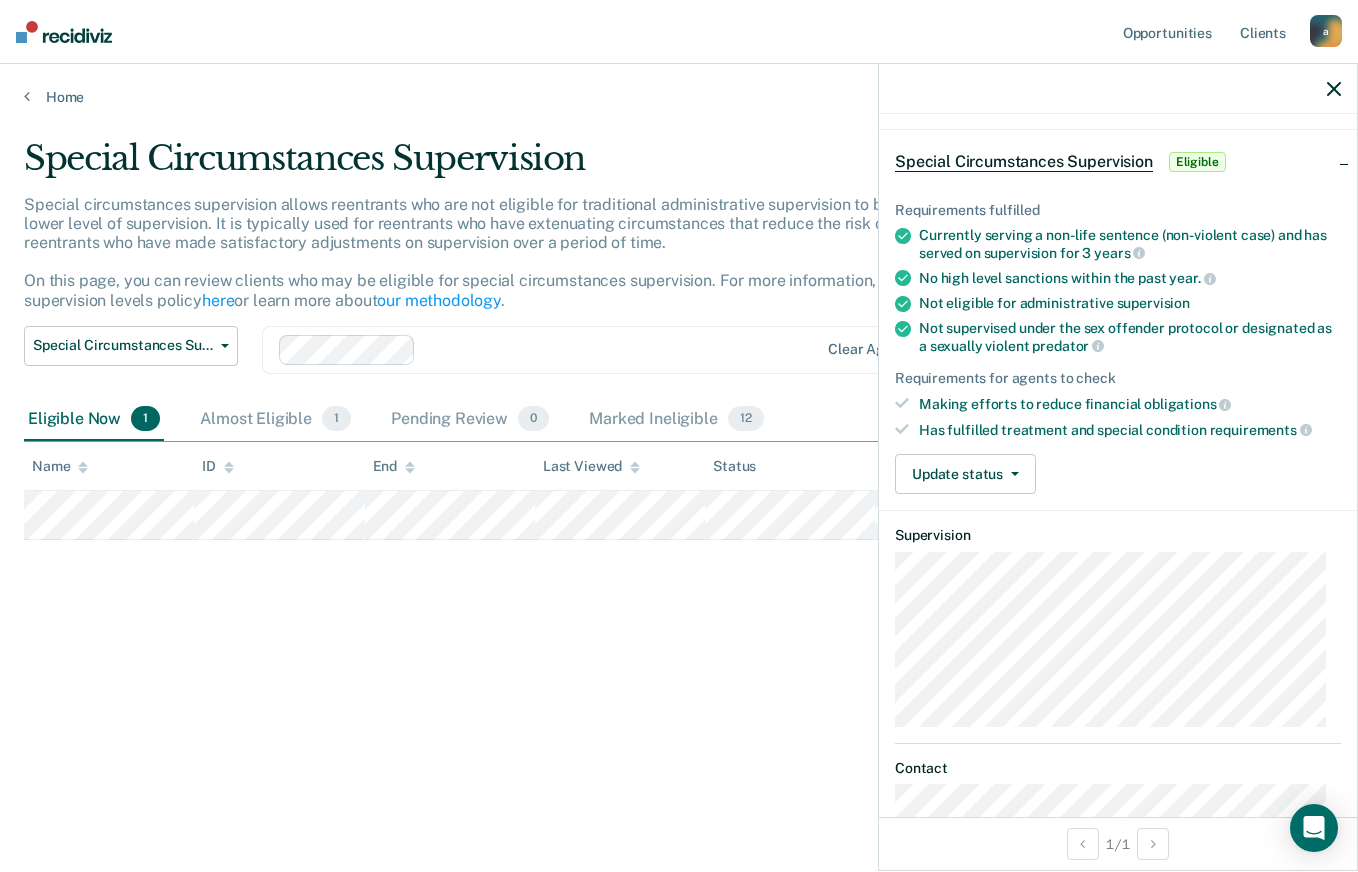 scroll, scrollTop: 205, scrollLeft: 0, axis: vertical 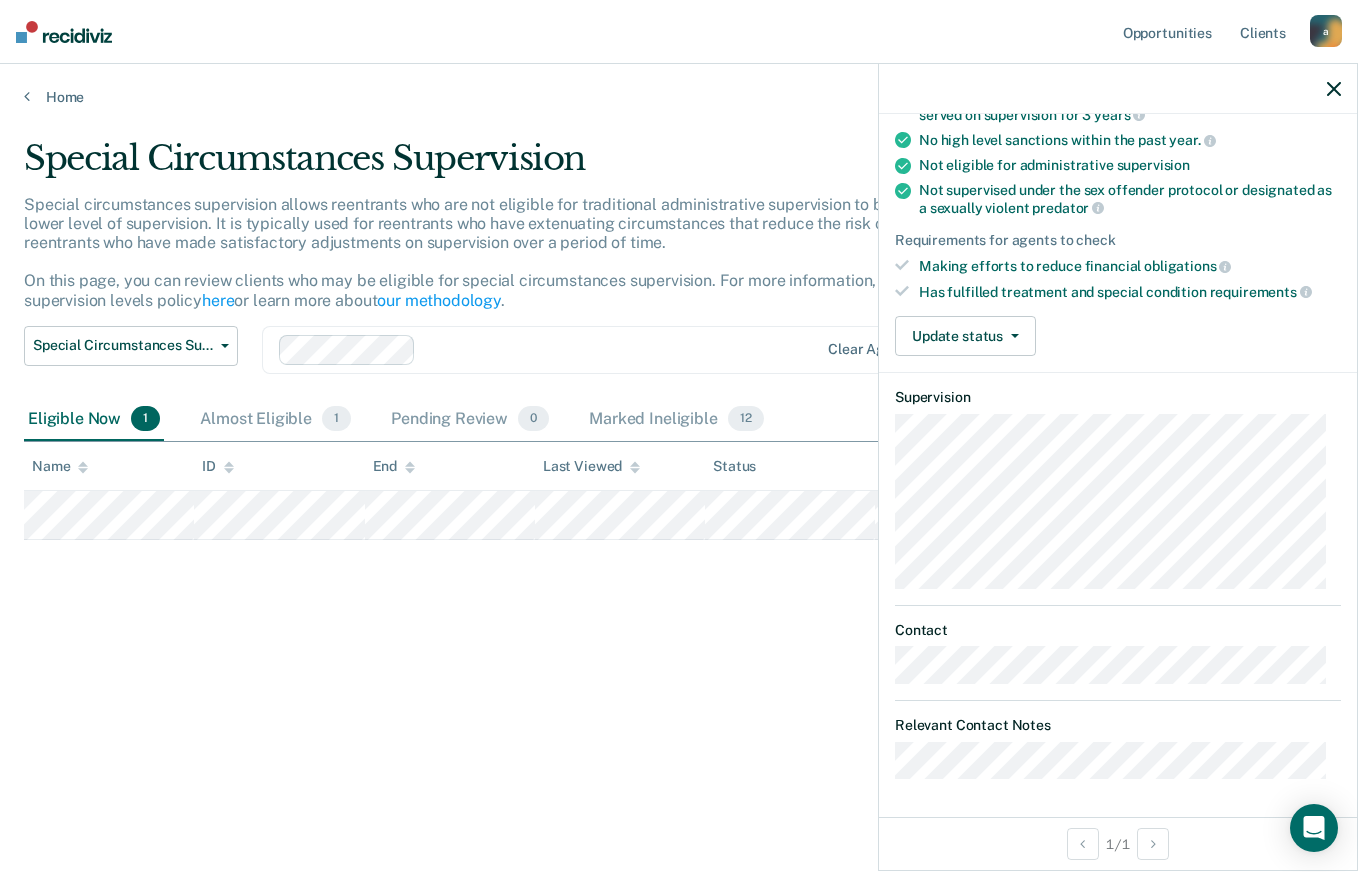 click at bounding box center (1334, 89) 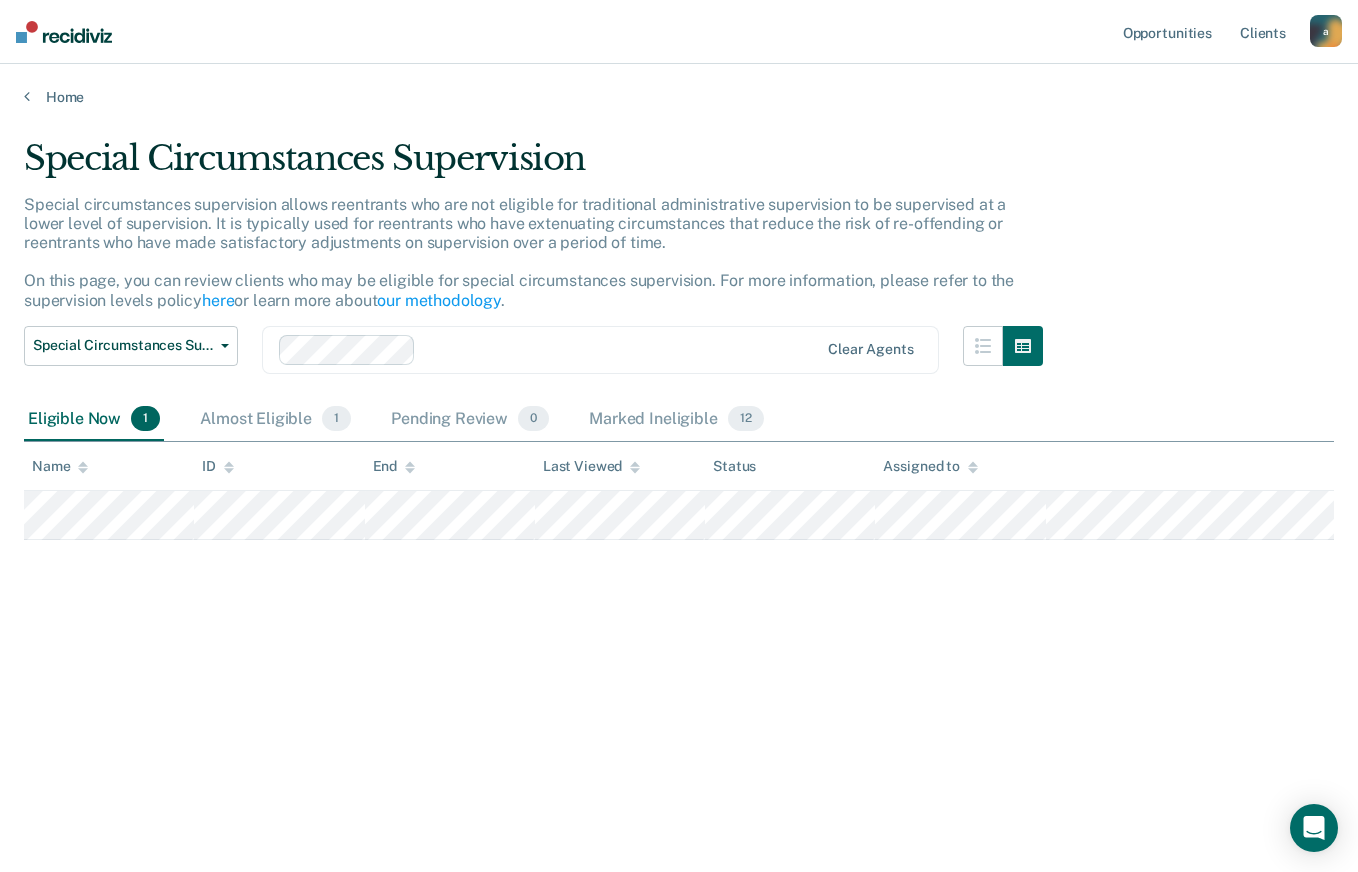 click on "Assigned to" at bounding box center (60, 466) 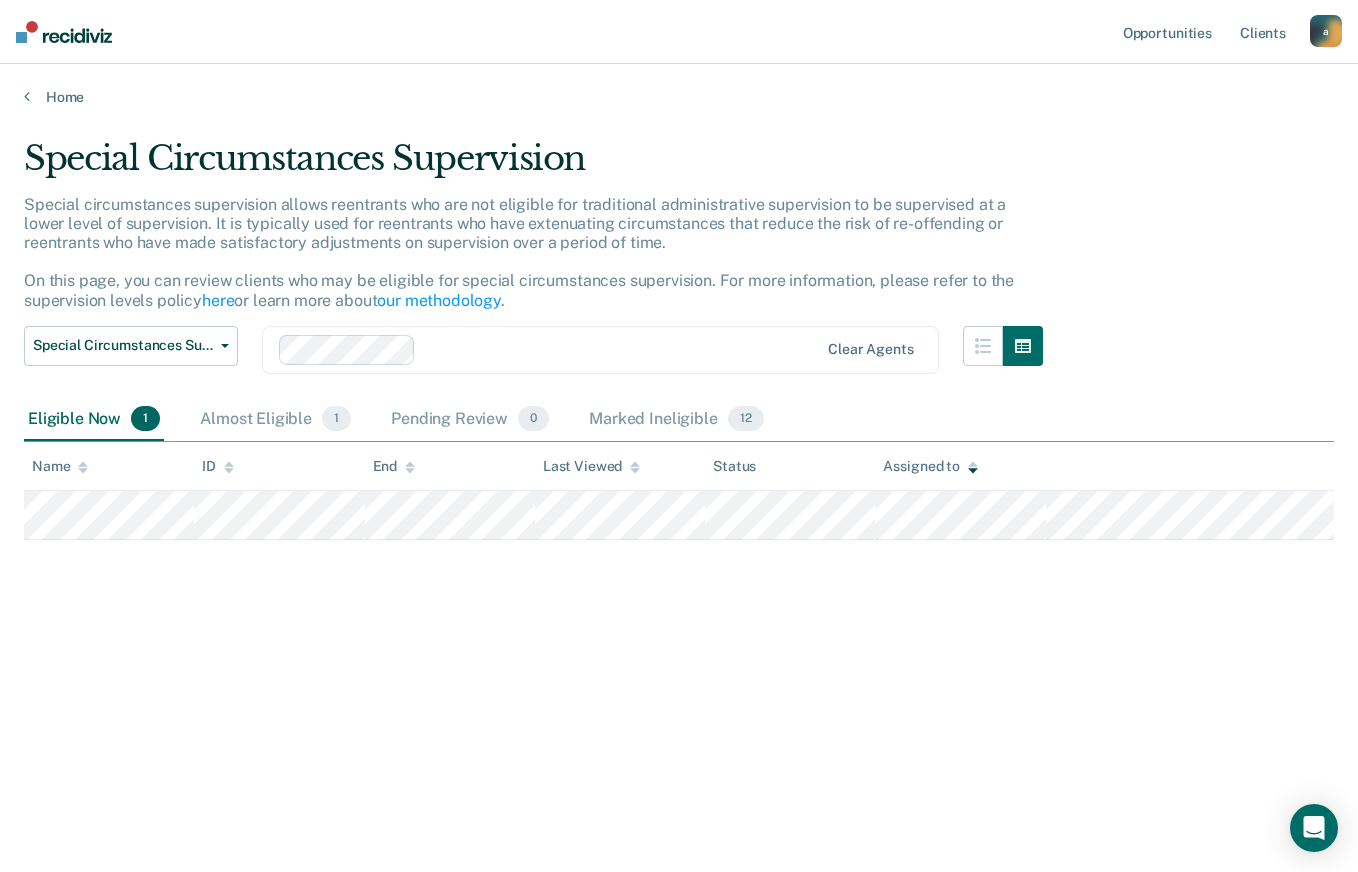 click on "Status" at bounding box center (734, 466) 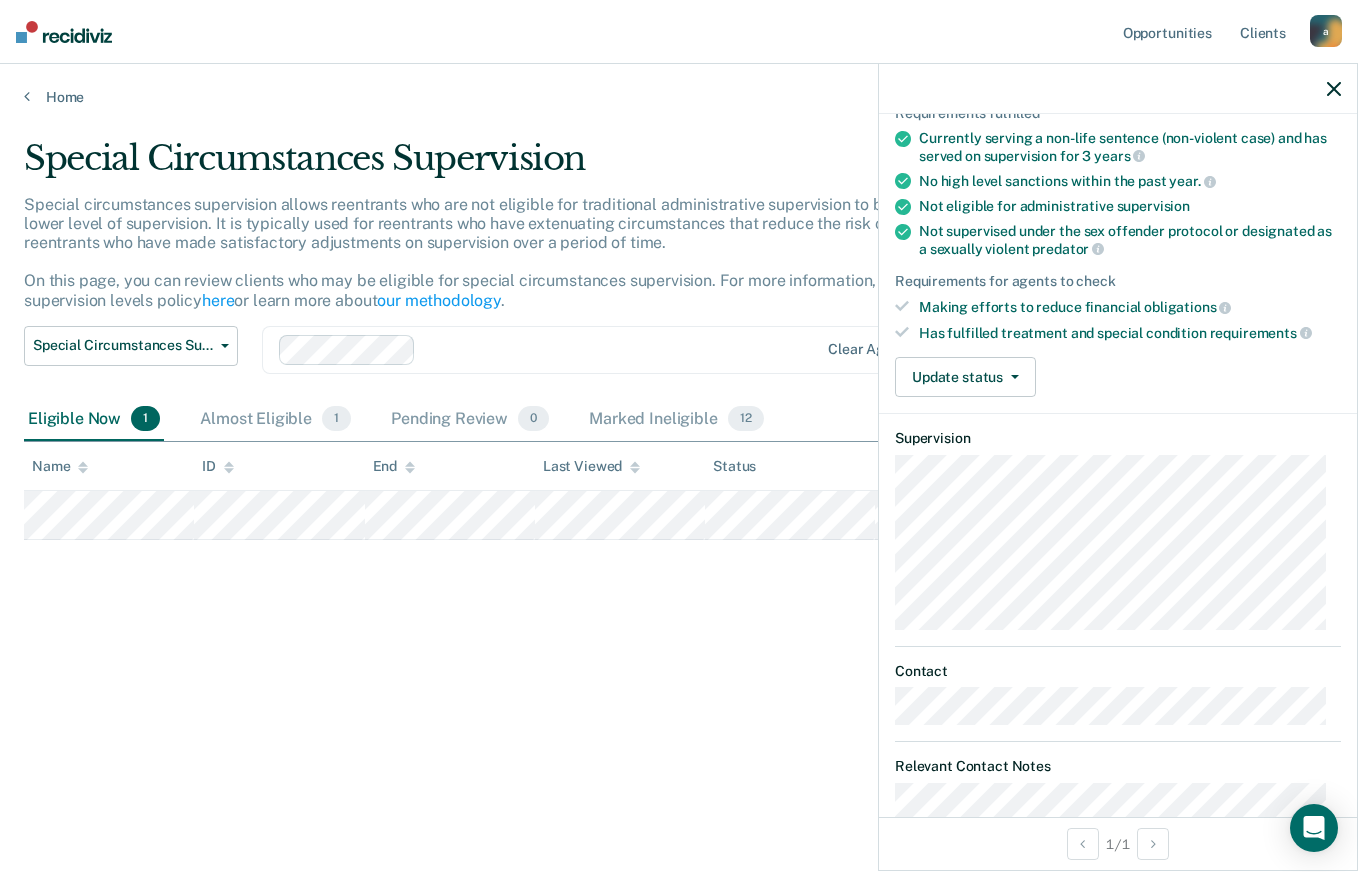 scroll, scrollTop: 205, scrollLeft: 0, axis: vertical 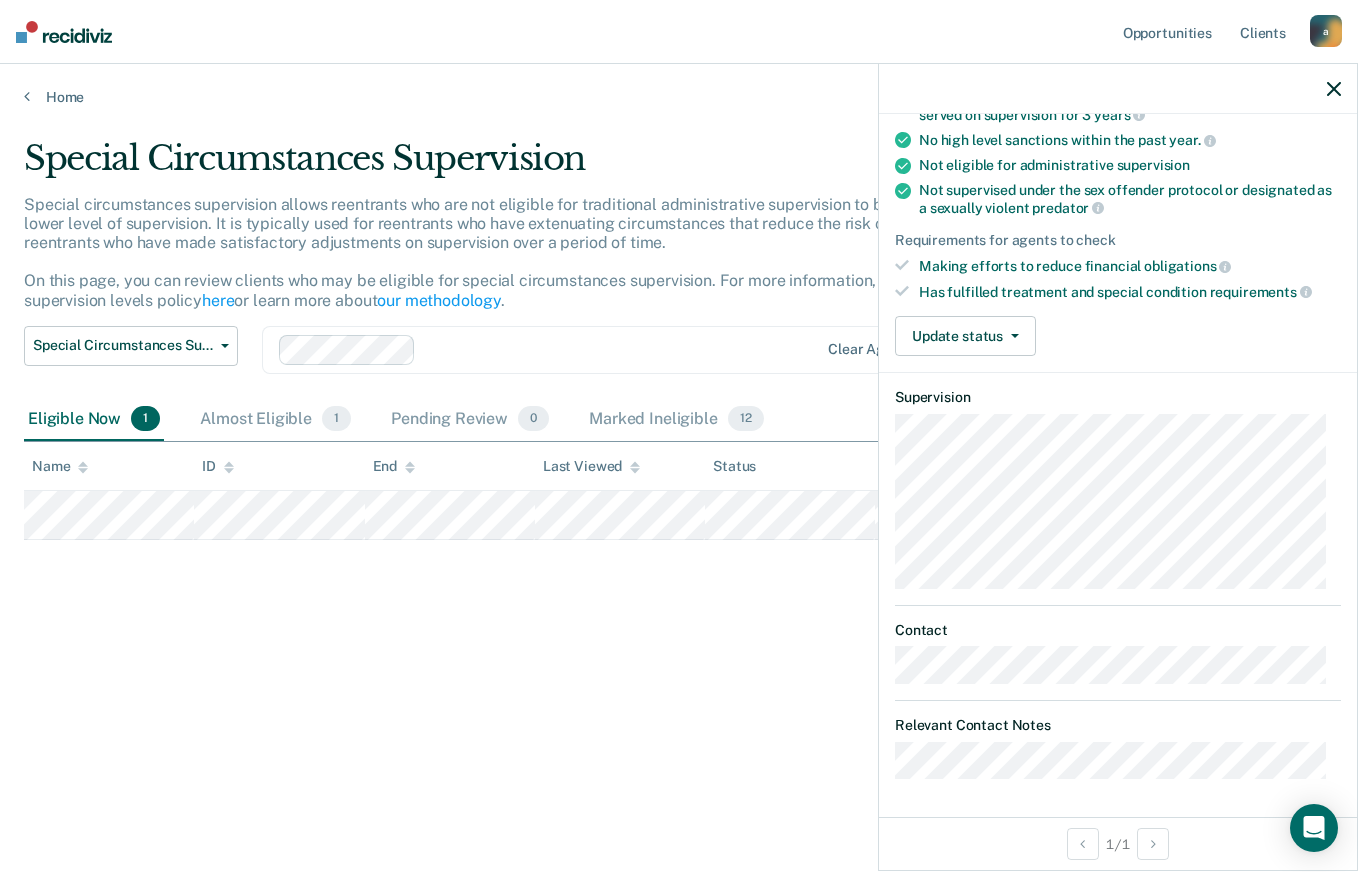 click on "a" at bounding box center [1326, 31] 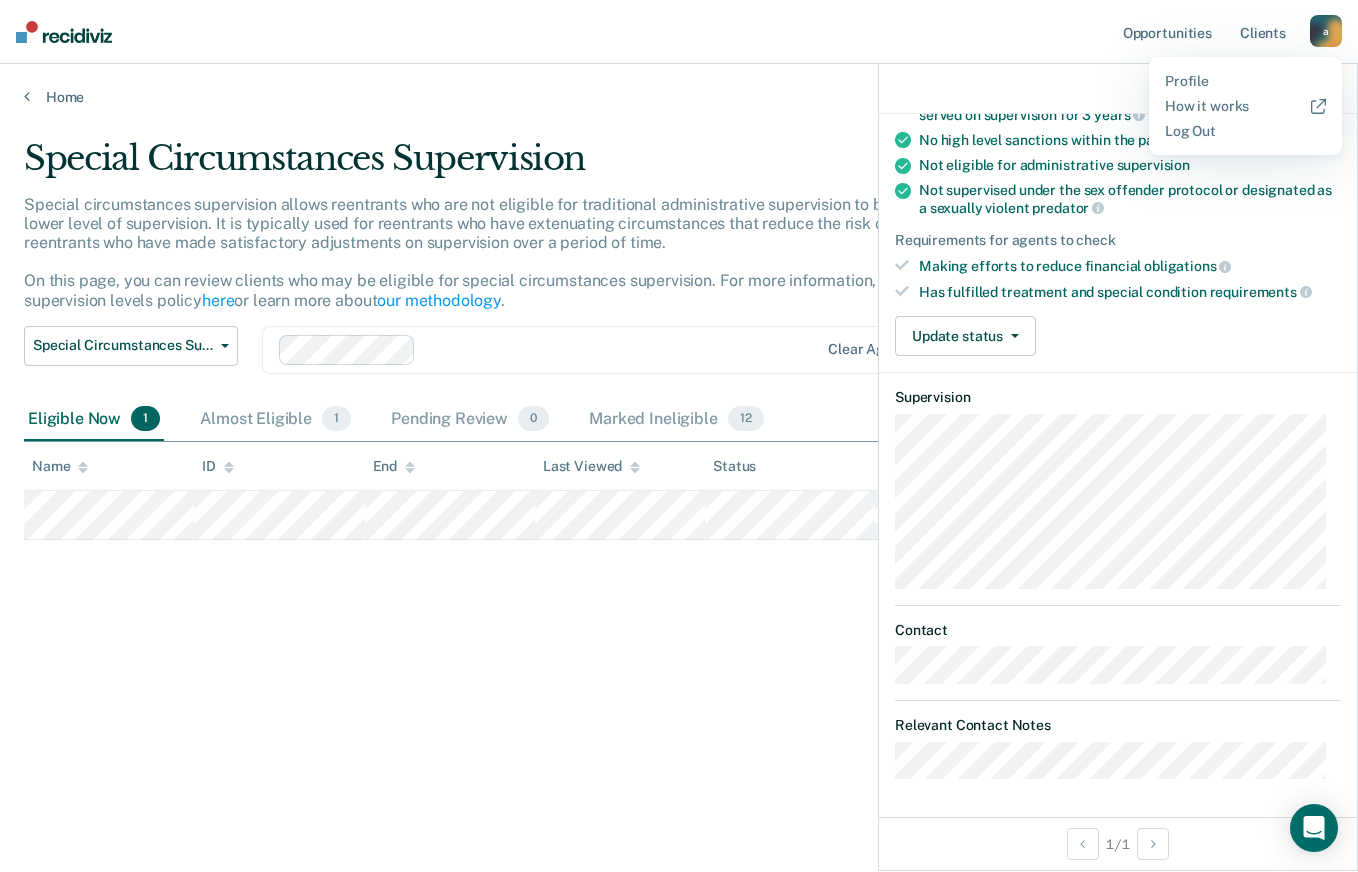 click on "Supervision" at bounding box center (1118, 397) 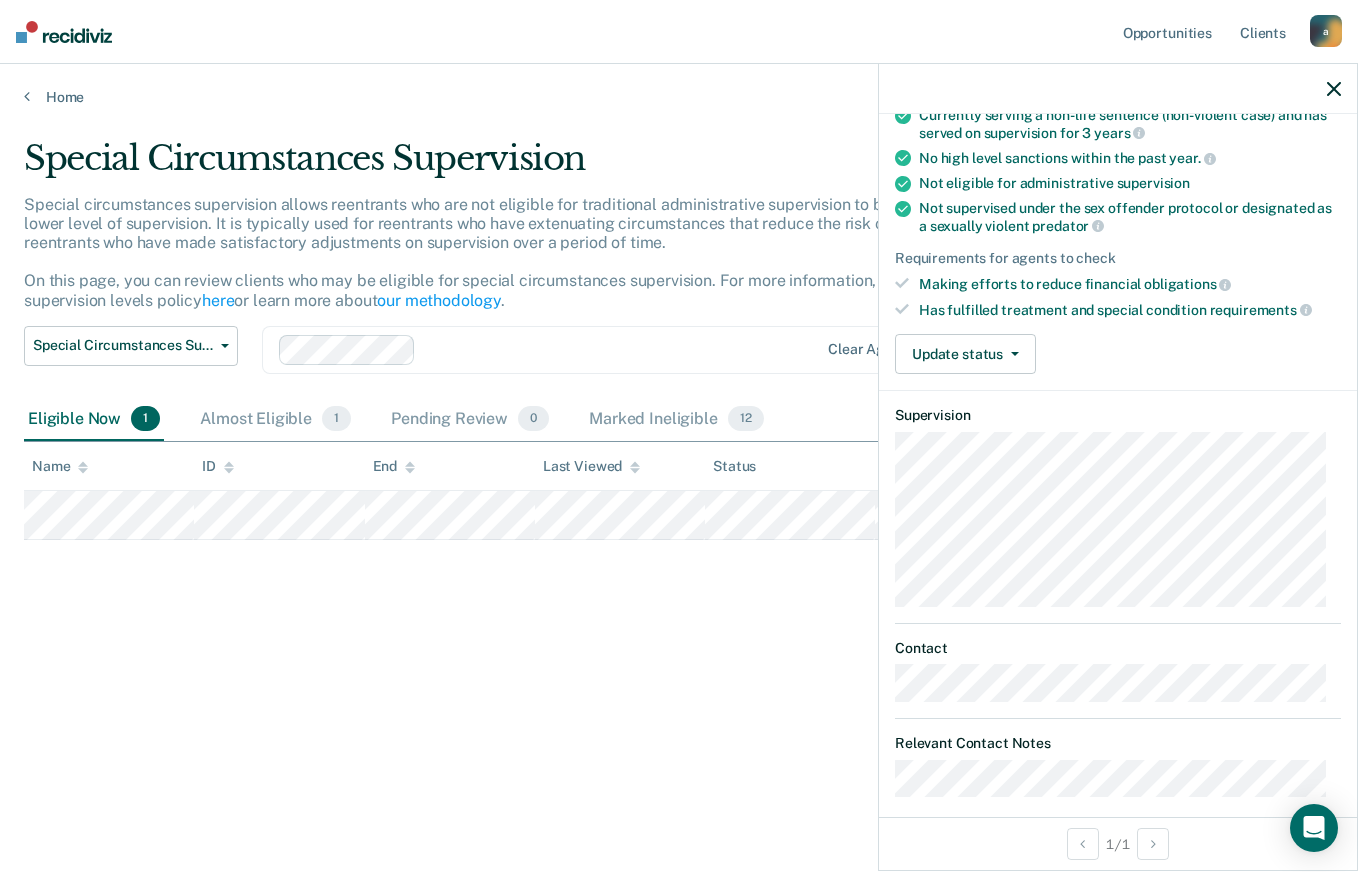 scroll, scrollTop: 165, scrollLeft: 0, axis: vertical 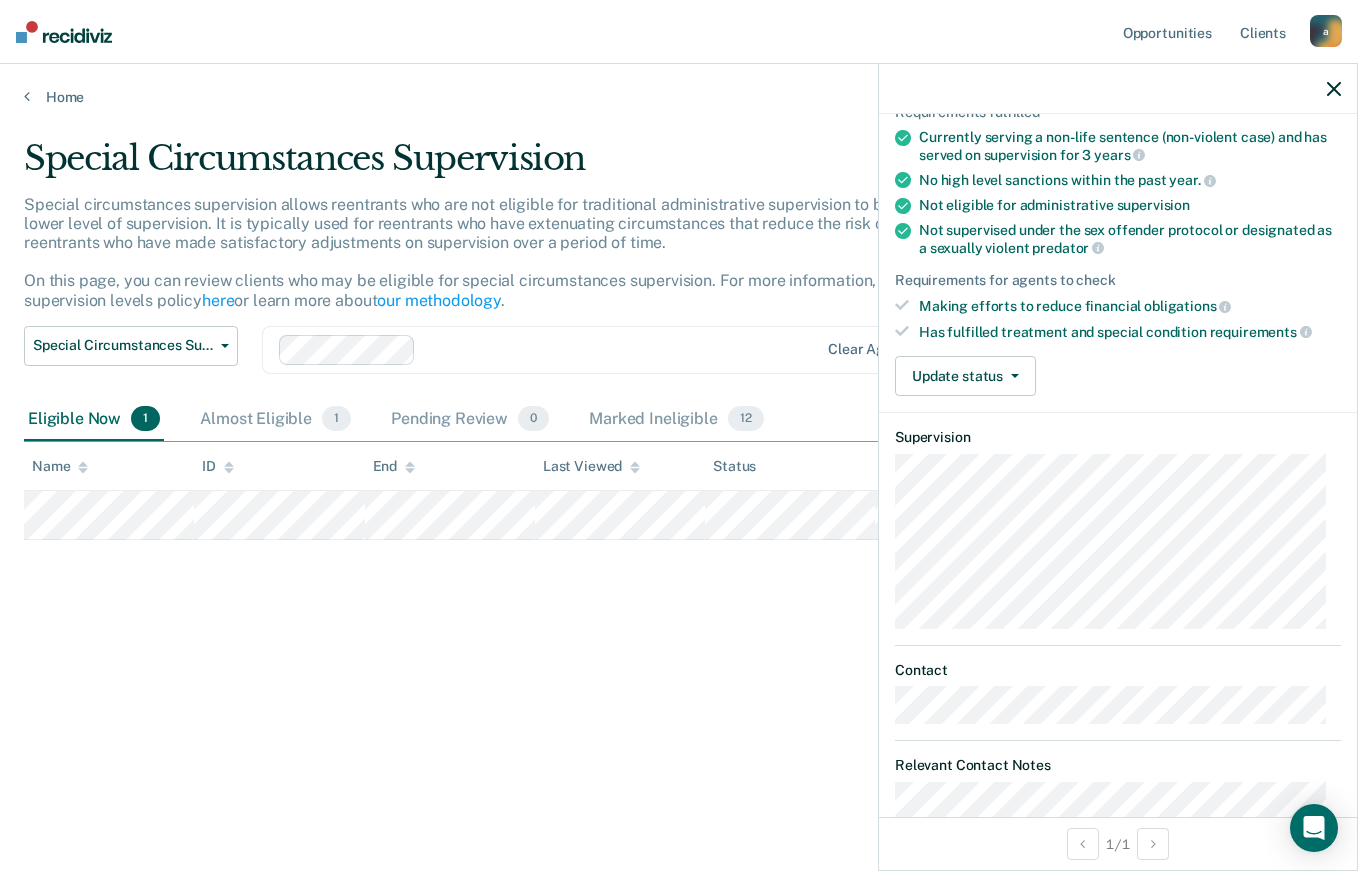 click at bounding box center (1334, 89) 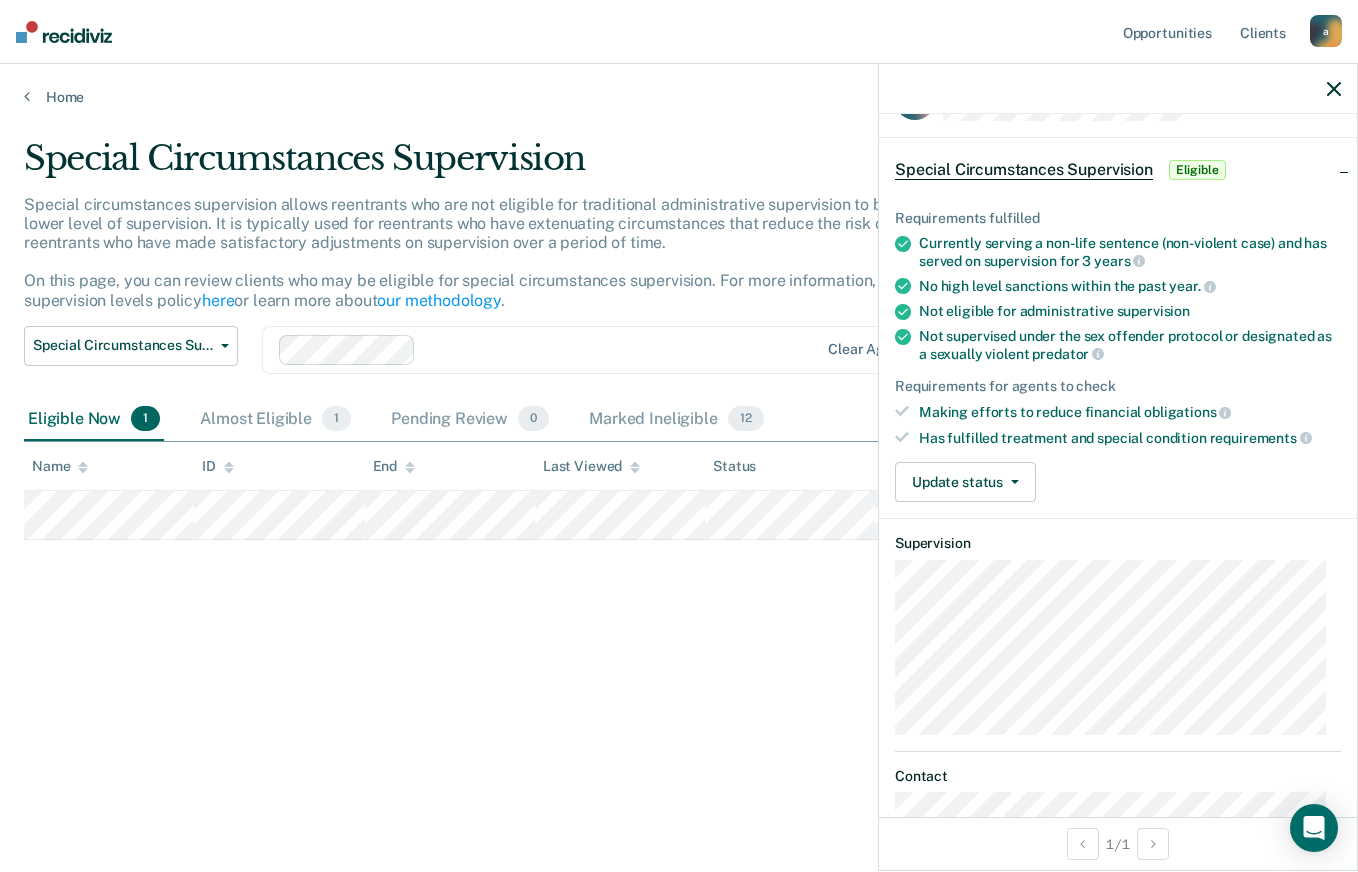 scroll, scrollTop: 0, scrollLeft: 0, axis: both 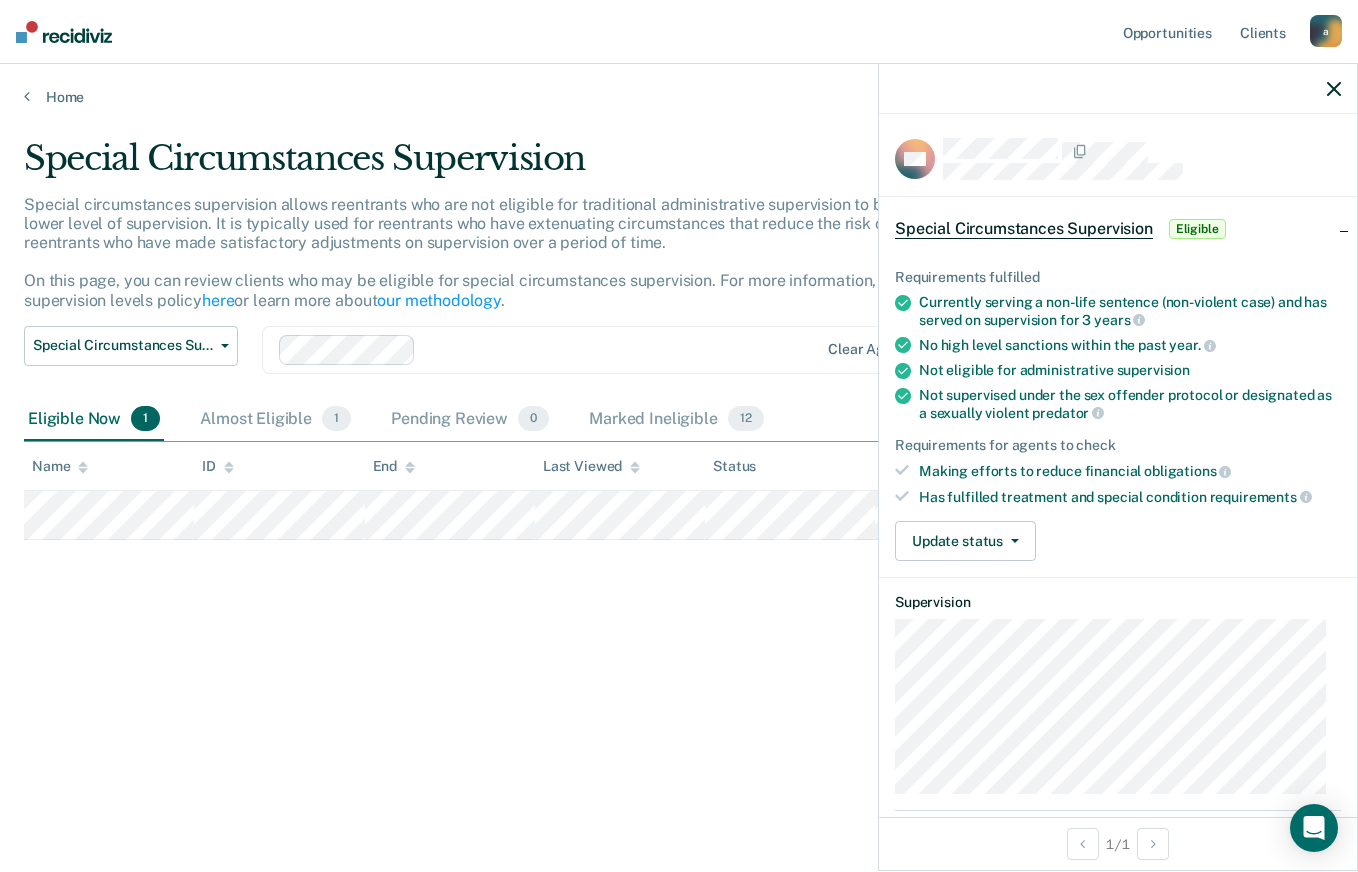 click at bounding box center [1334, 89] 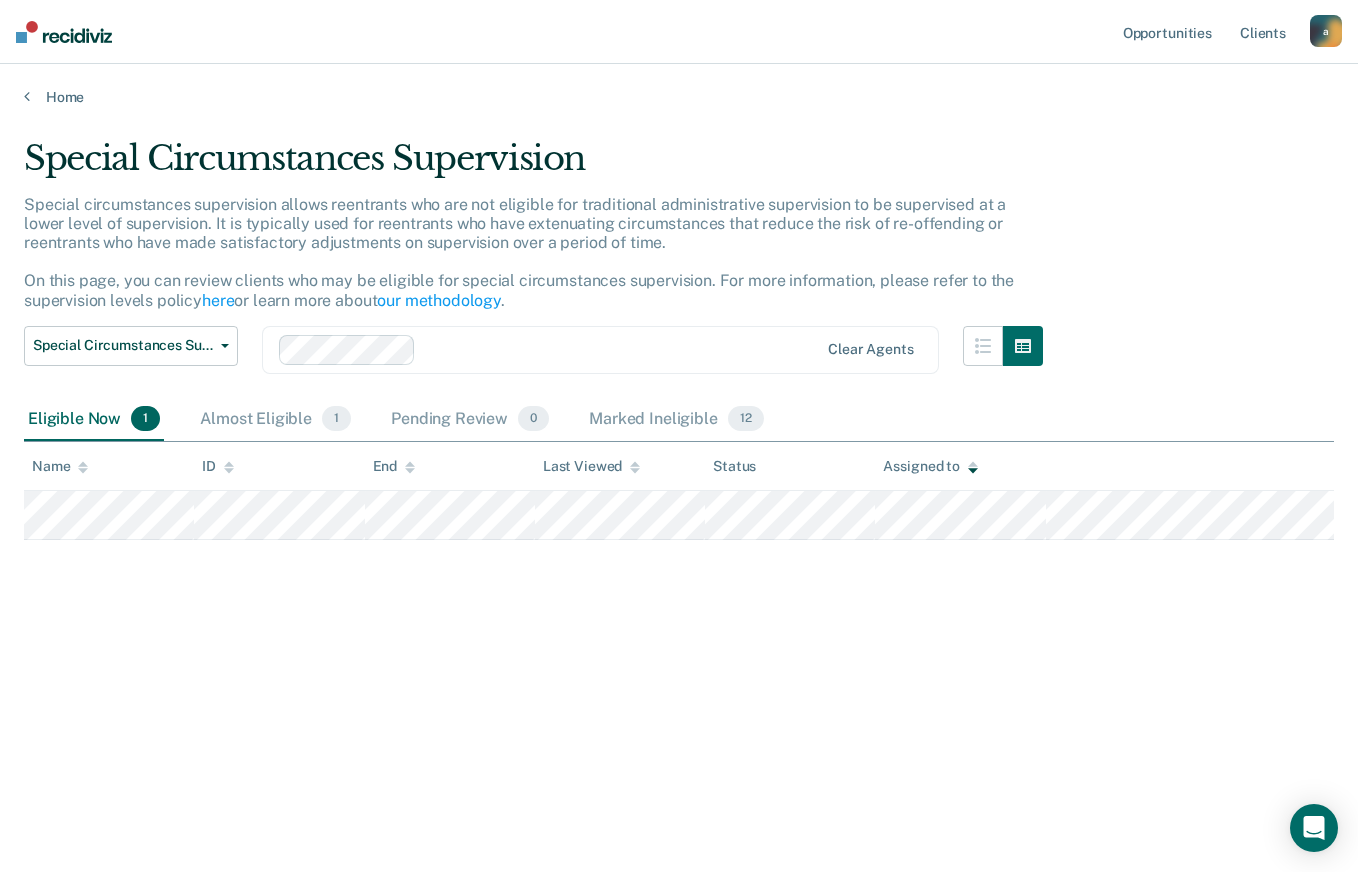 click on "Special Circumstances Supervision Special circumstances supervision allows reentrants who are not eligible for traditional administrative supervision to be supervised at a lower level of supervision. It is typically used for reentrants who have extenuating circumstances that reduce the risk of re-offending or reentrants who have made satisfactory adjustments on supervision over a period of time. On this page, you can review clients who may be eligible for special circumstances supervision. For more information, please refer to the supervision levels policy here or learn more about our methodology . Special Circumstances Supervision Administrative Supervision Special Circumstances Supervision Clear agents Eligible Now 1 Almost Eligible 1 Pending Review 0 Marked Ineligible 12 To pick up a draggable item, press the space bar. While dragging, use the arrow keys to move the item. Press space again to drop the item in its new position, or press escape to cancel. Name ID End Last Viewed" at bounding box center (679, 462) 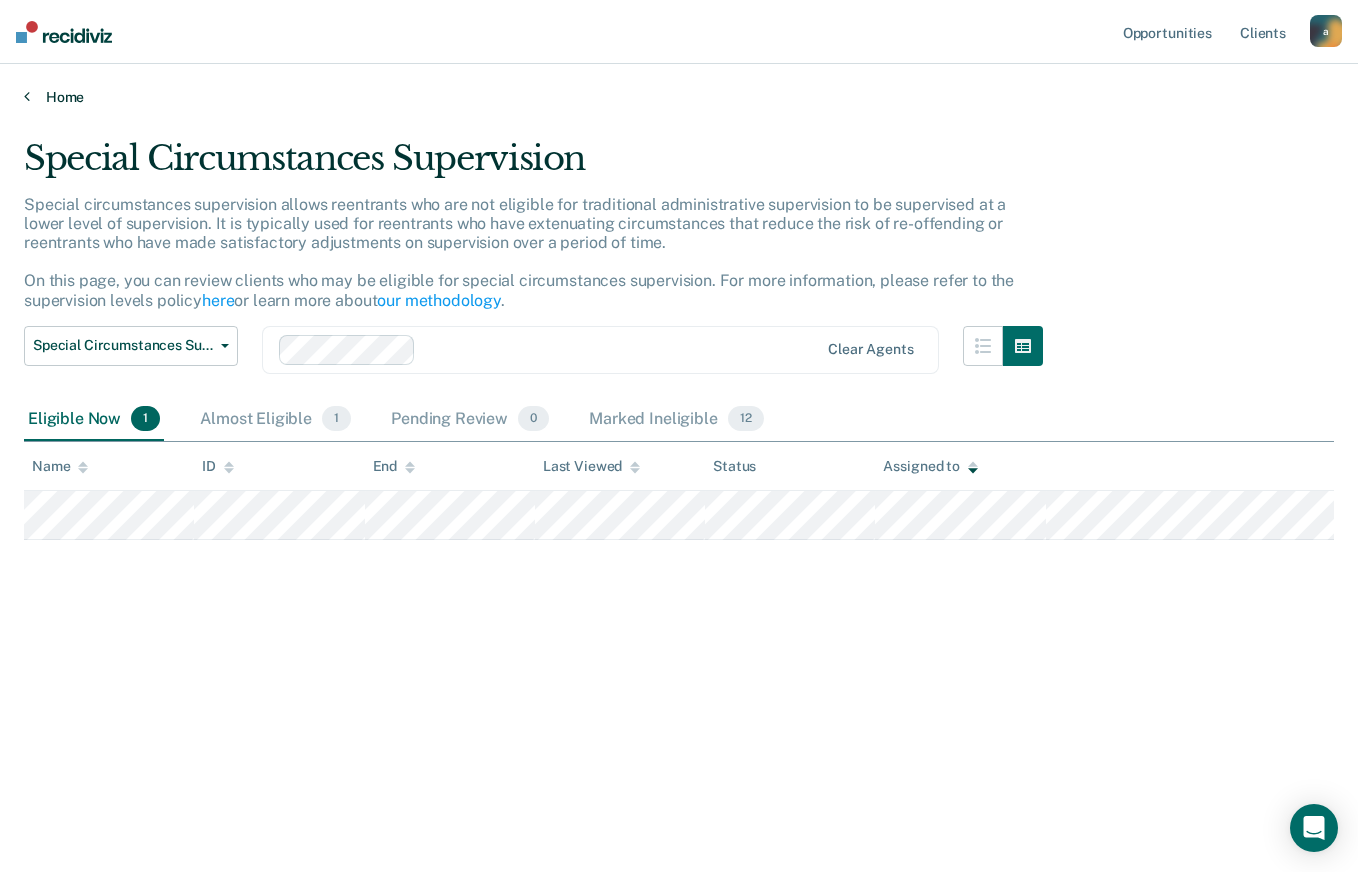 click on "Home" at bounding box center [679, 97] 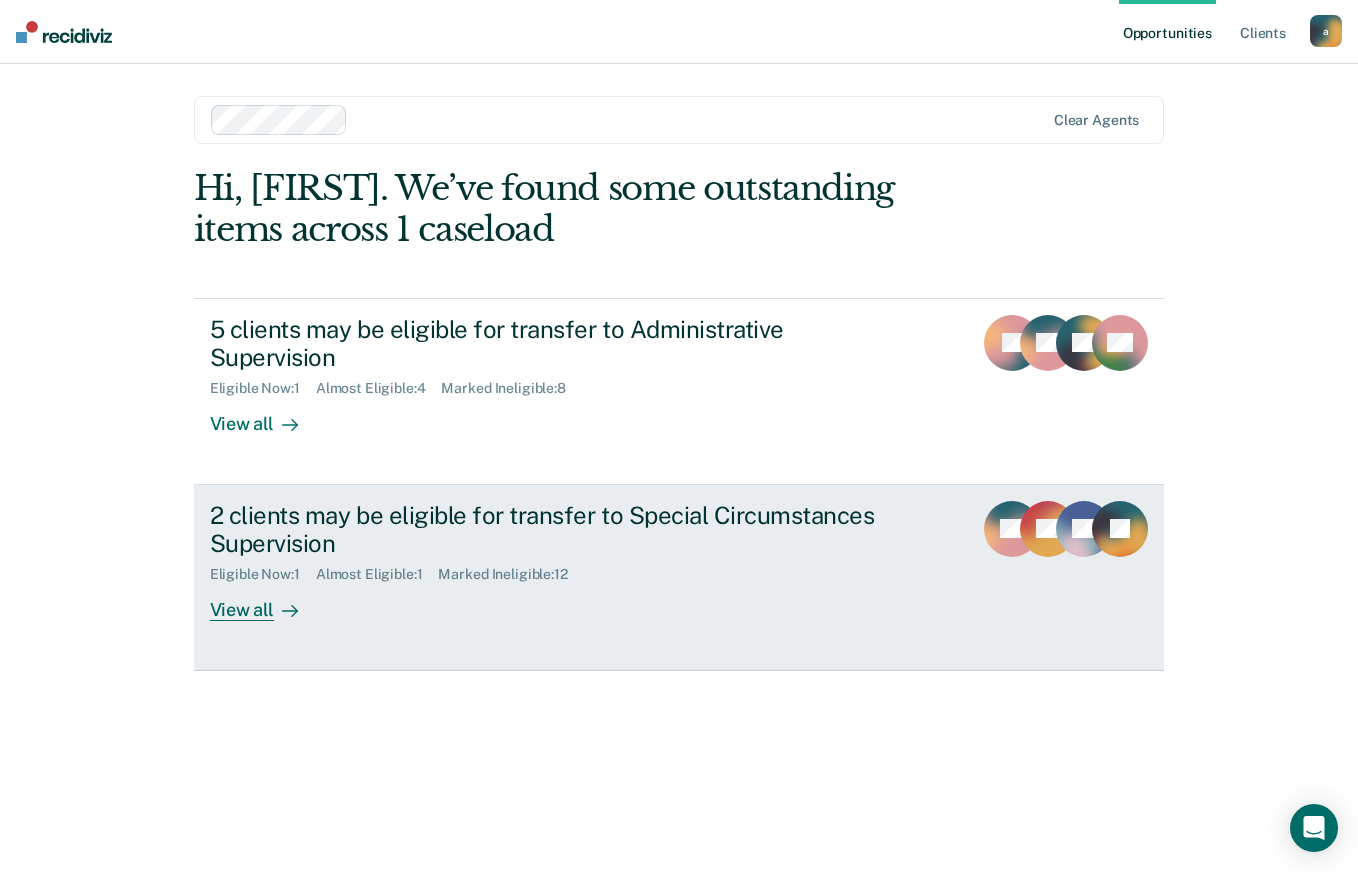 click on "2 clients may be eligible for transfer to Special Circumstances Supervision" at bounding box center (561, 530) 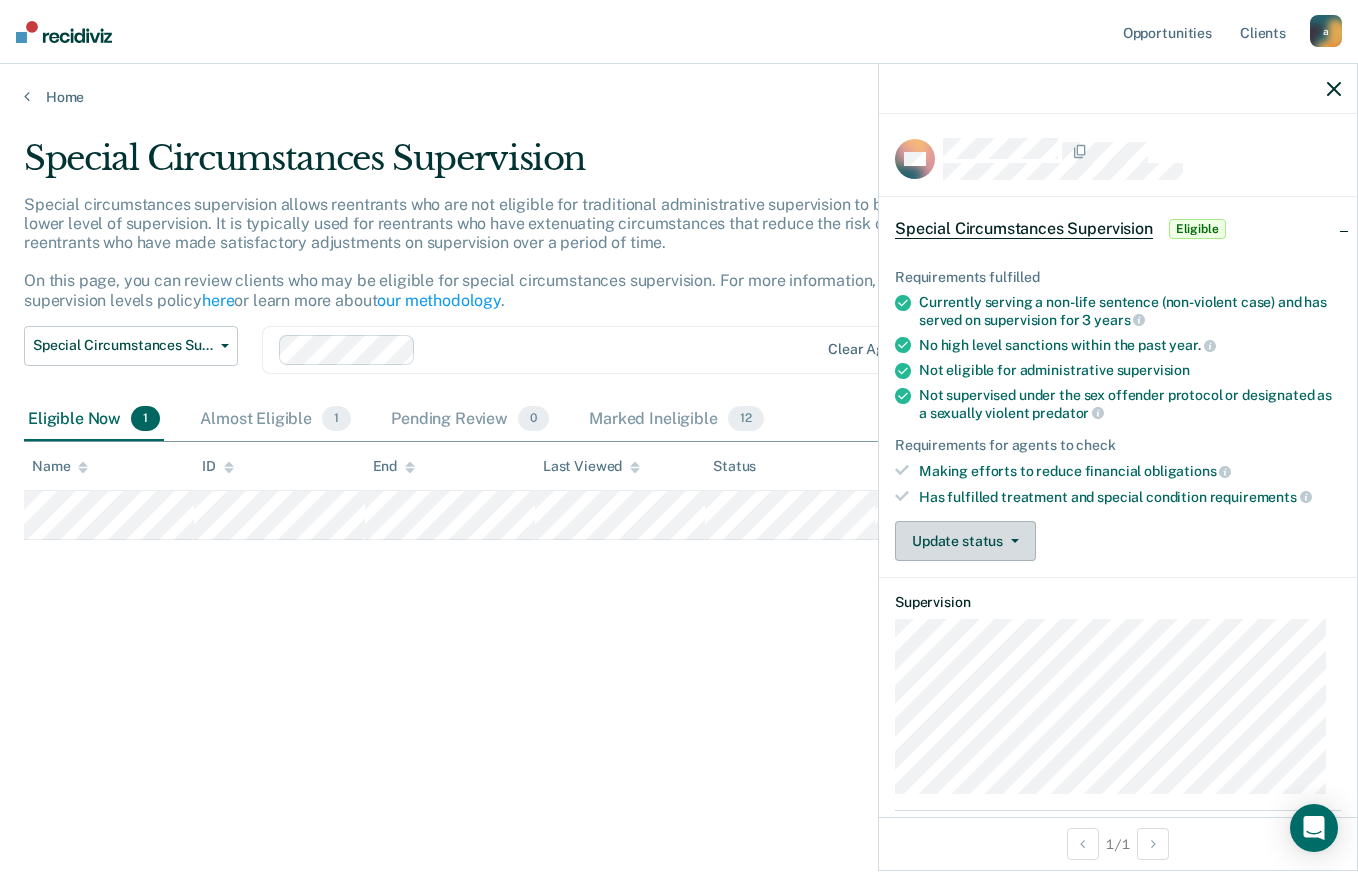 click at bounding box center [1015, 541] 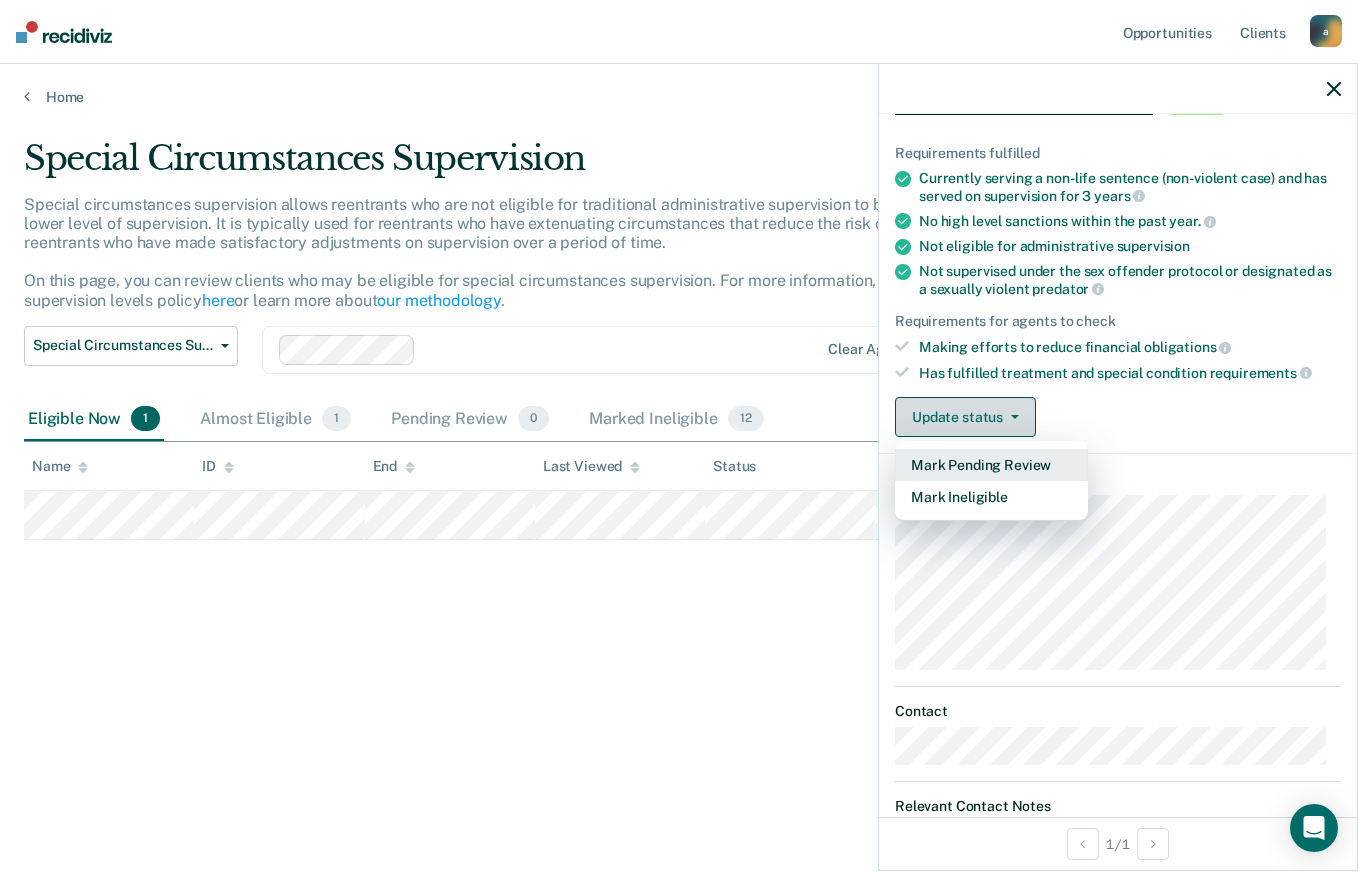 scroll, scrollTop: 205, scrollLeft: 0, axis: vertical 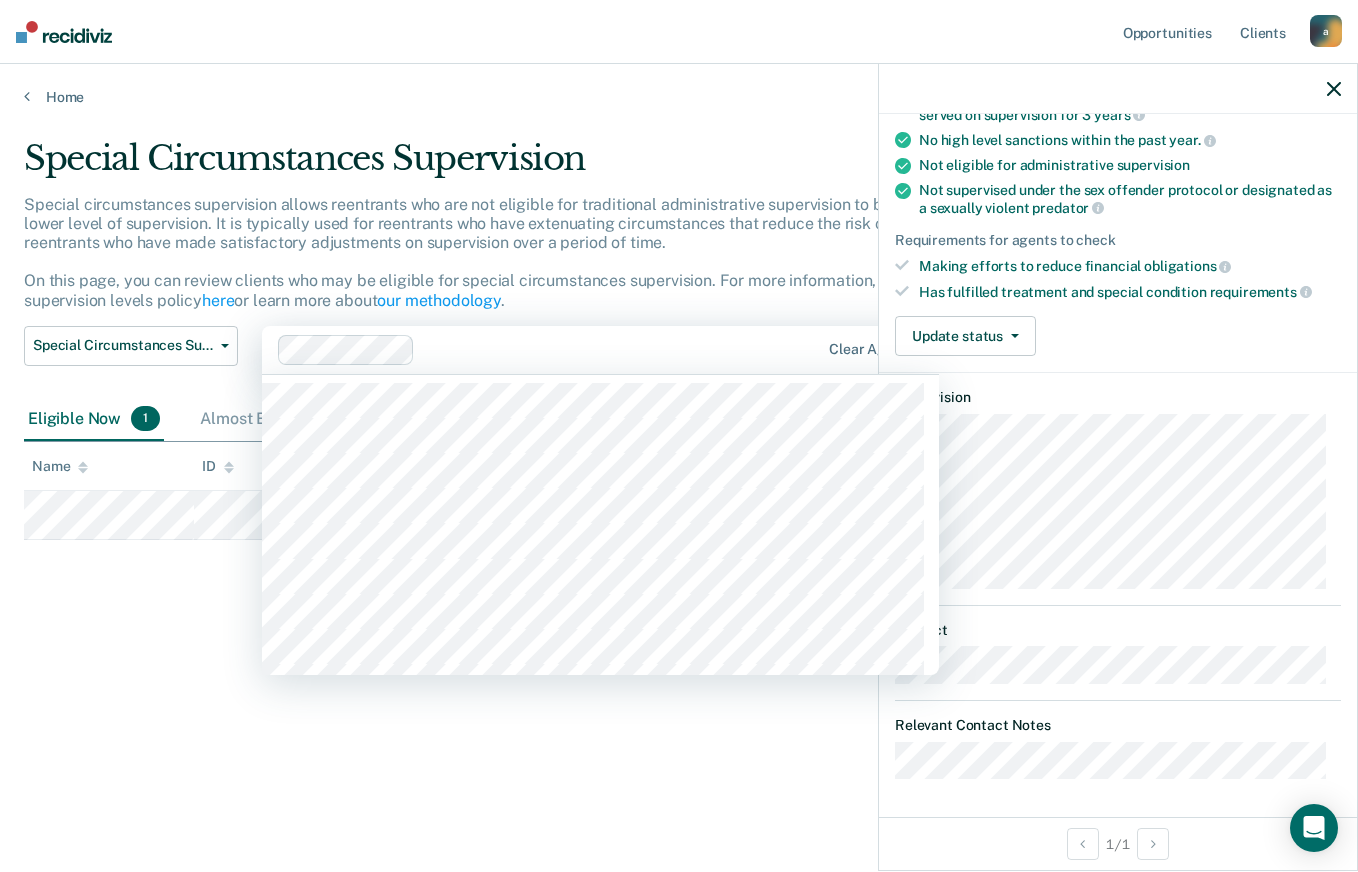 click on "Special Circumstances Supervision Special circumstances supervision allows reentrants who are not eligible for traditional administrative supervision to be supervised at a lower level of supervision. It is typically used for reentrants who have extenuating circumstances that reduce the risk of re-offending or reentrants who have made satisfactory adjustments on supervision over a period of time. On this page, you can review clients who may be eligible for special circumstances supervision. For more information, please refer to the supervision levels policy here or learn more about our methodology . Special Circumstances Supervision Administrative Supervision Special Circumstances Supervision 596 results available. Use Up and Down to choose options, press Enter to select the currently focused option, press Escape to exit the menu, press Tab to select the option and exit the menu. Clear agents Eligible Now 1 Almost Eligible 1 Pending Review 0 Marked Ineligible 12 Name ID End Last Viewed Status" at bounding box center [679, 486] 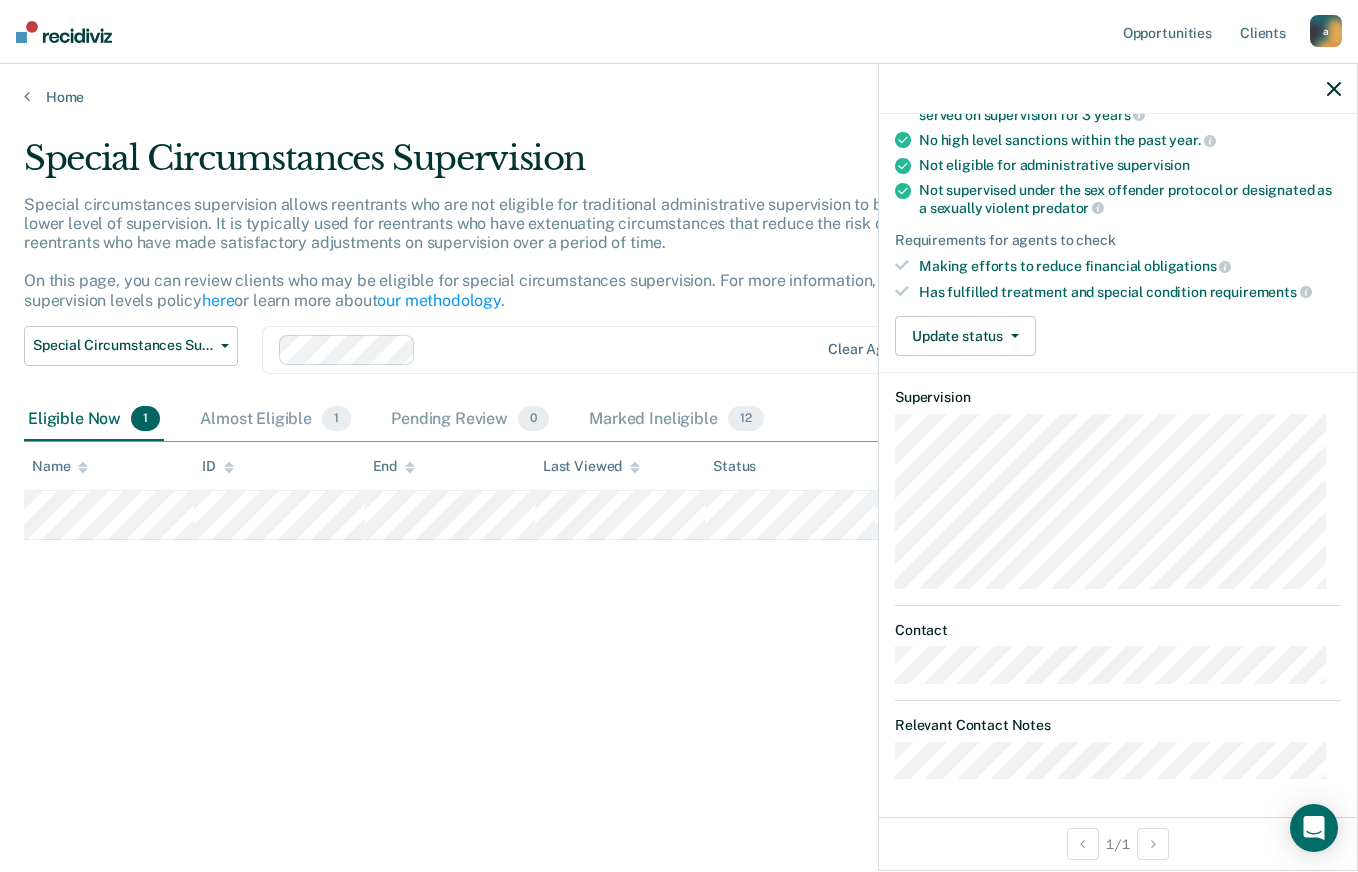 click on "Special Circumstances Supervision Special circumstances supervision allows reentrants who are not eligible for traditional administrative supervision to be supervised at a lower level of supervision. It is typically used for reentrants who have extenuating circumstances that reduce the risk of re-offending or reentrants who have made satisfactory adjustments on supervision over a period of time. On this page, you can review clients who may be eligible for special circumstances supervision. For more information, please refer to the supervision levels policy here or learn more about our methodology . Special Circumstances Supervision Administrative Supervision Special Circumstances Supervision Clear agents Eligible Now 1 Almost Eligible 1 Pending Review 0 Marked Ineligible 12 To pick up a draggable item, press the space bar. While dragging, use the arrow keys to move the item. Press space again to drop the item in its new position, or press escape to cancel. Name ID End Last Viewed" at bounding box center [679, 486] 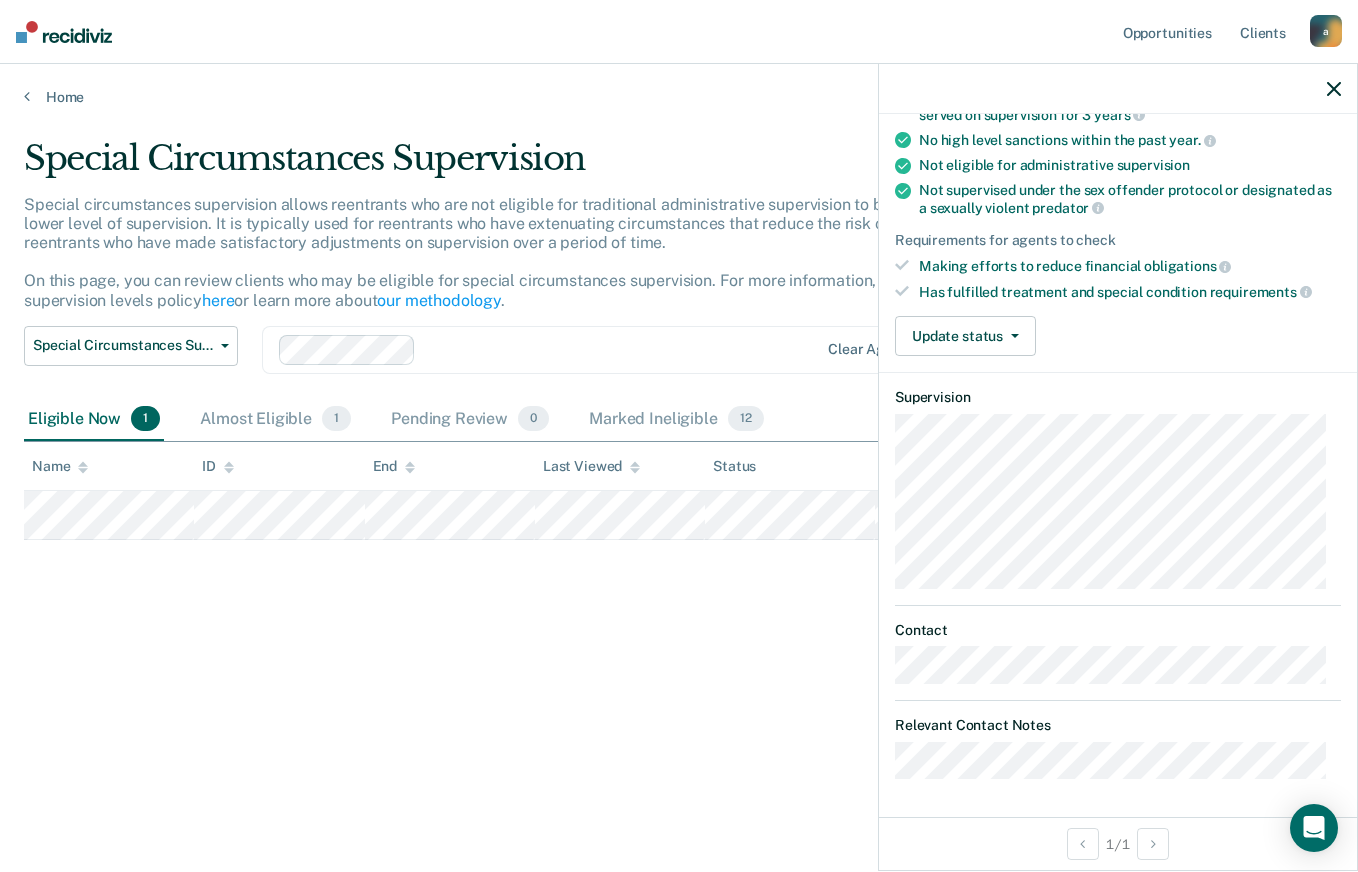 click at bounding box center (1334, 89) 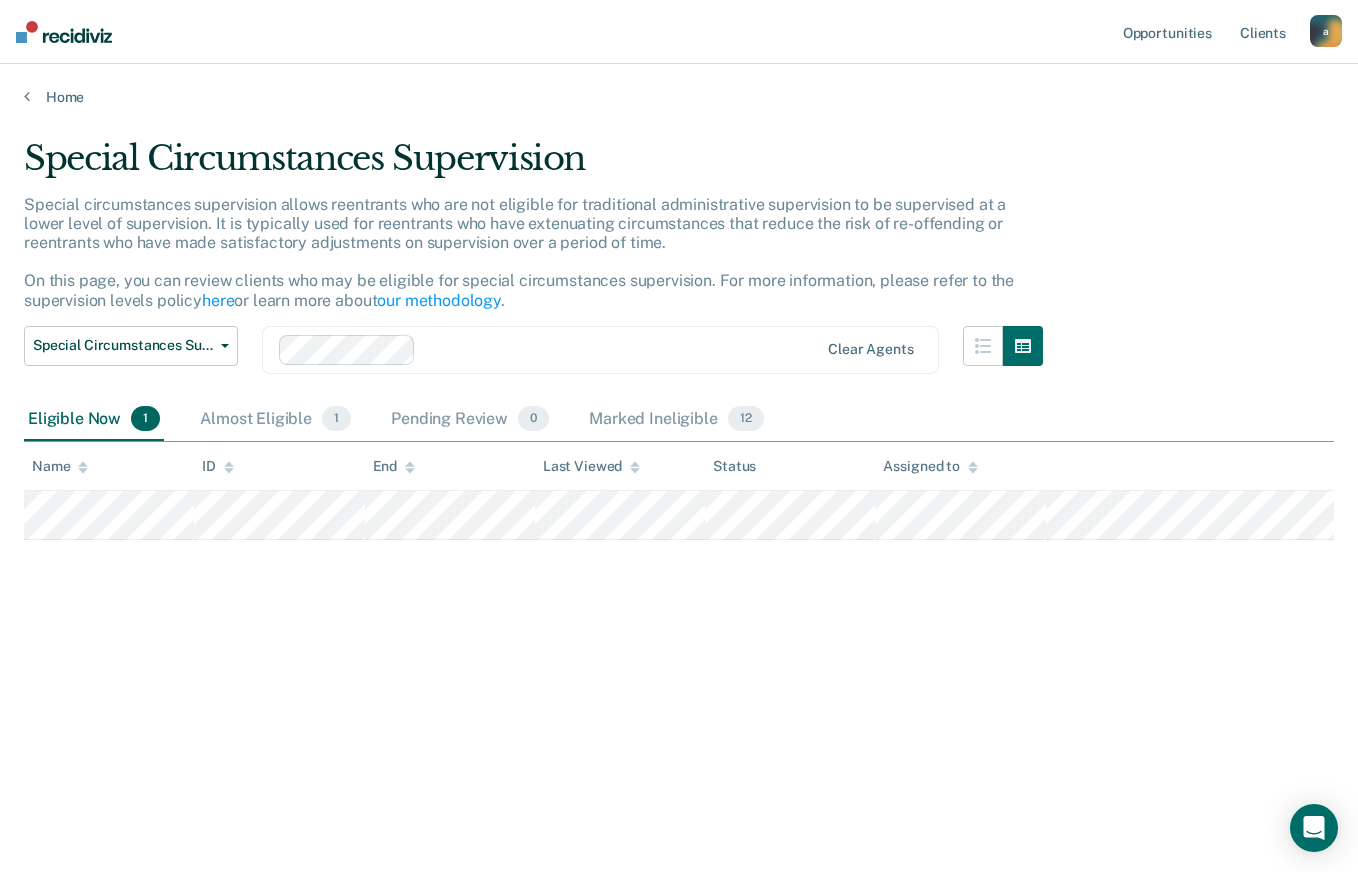 click at bounding box center [64, 32] 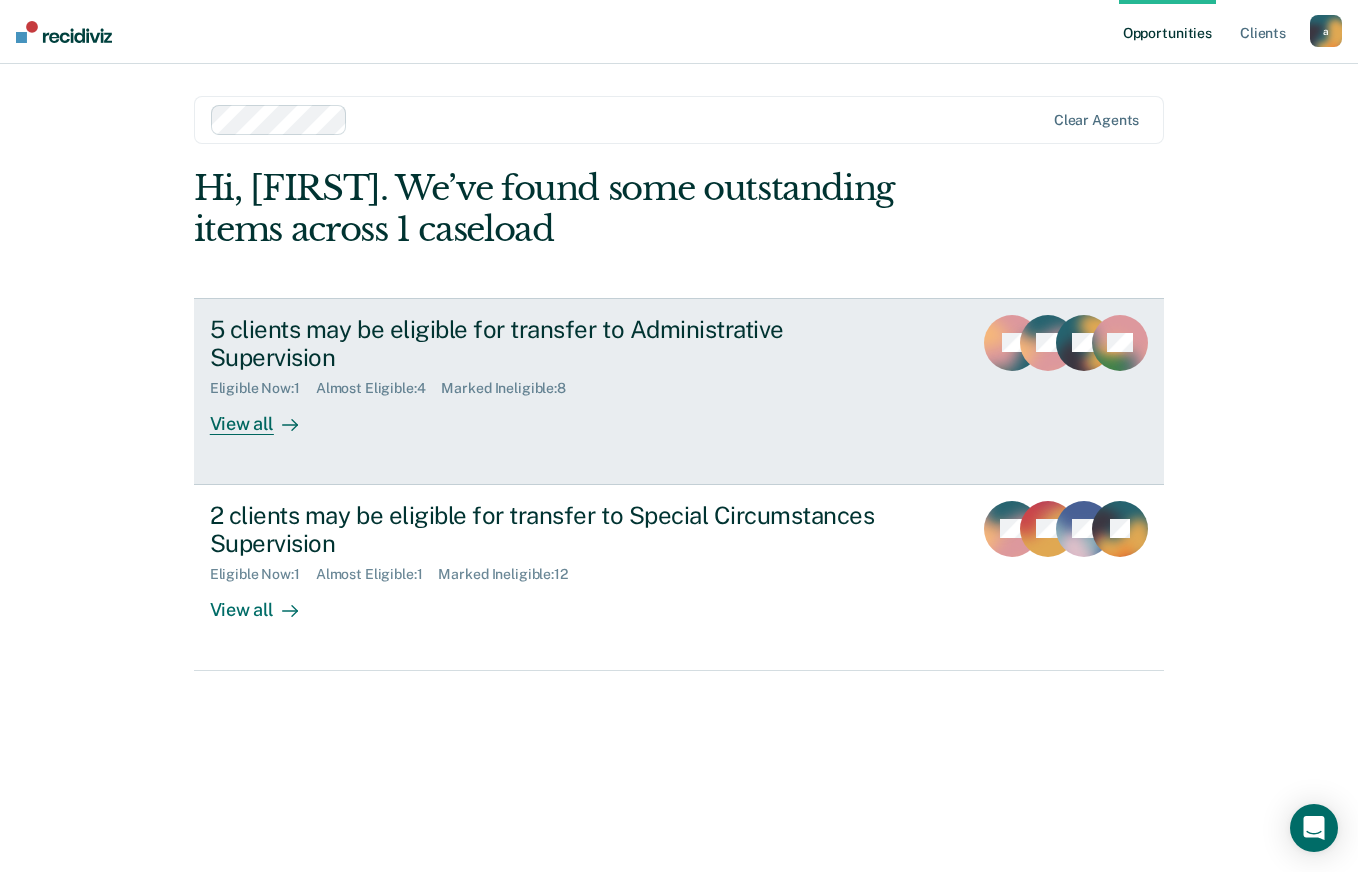 click on "5 clients may be eligible for transfer to Administrative Supervision" at bounding box center (561, 344) 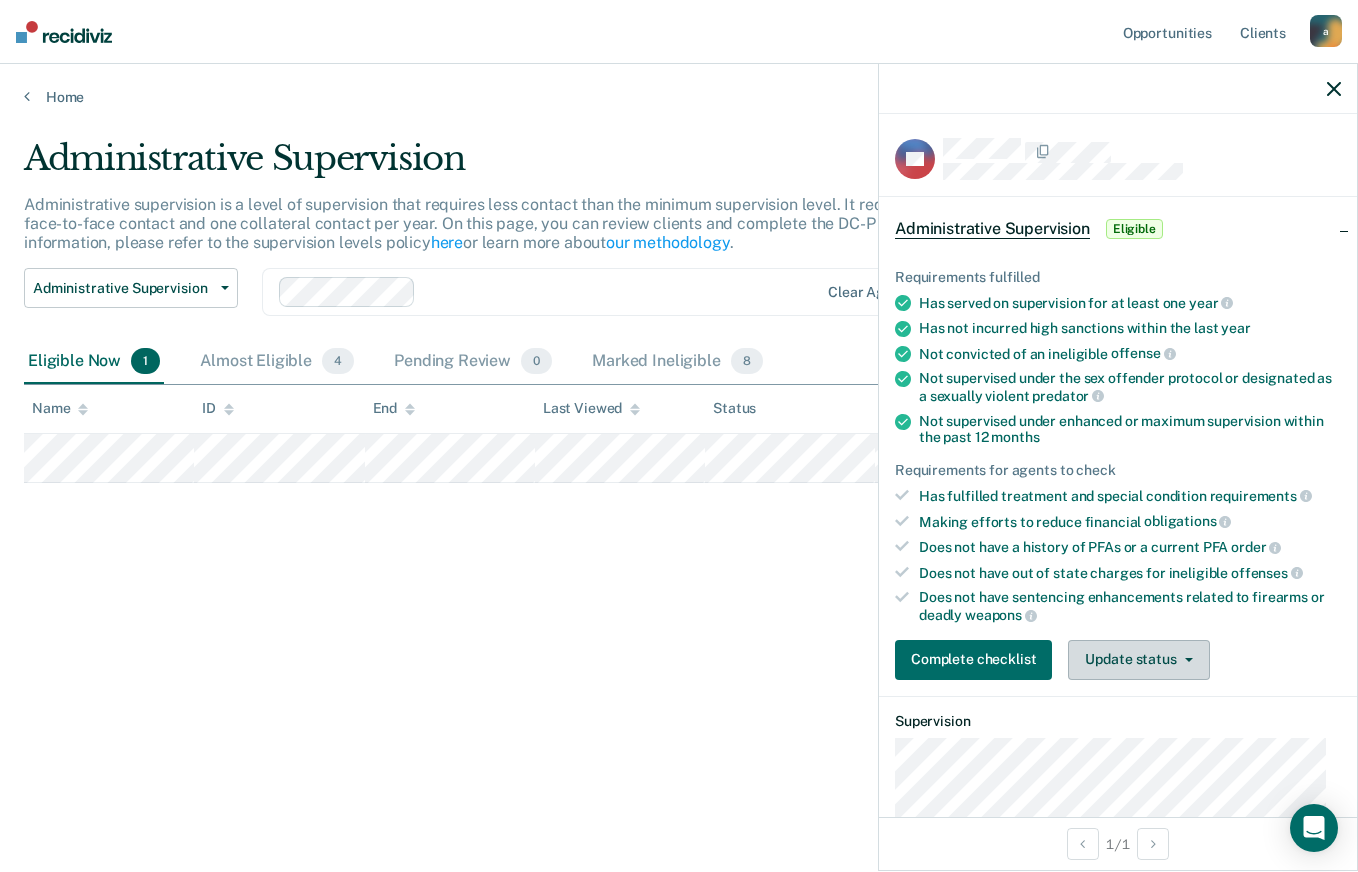 click at bounding box center (1189, 660) 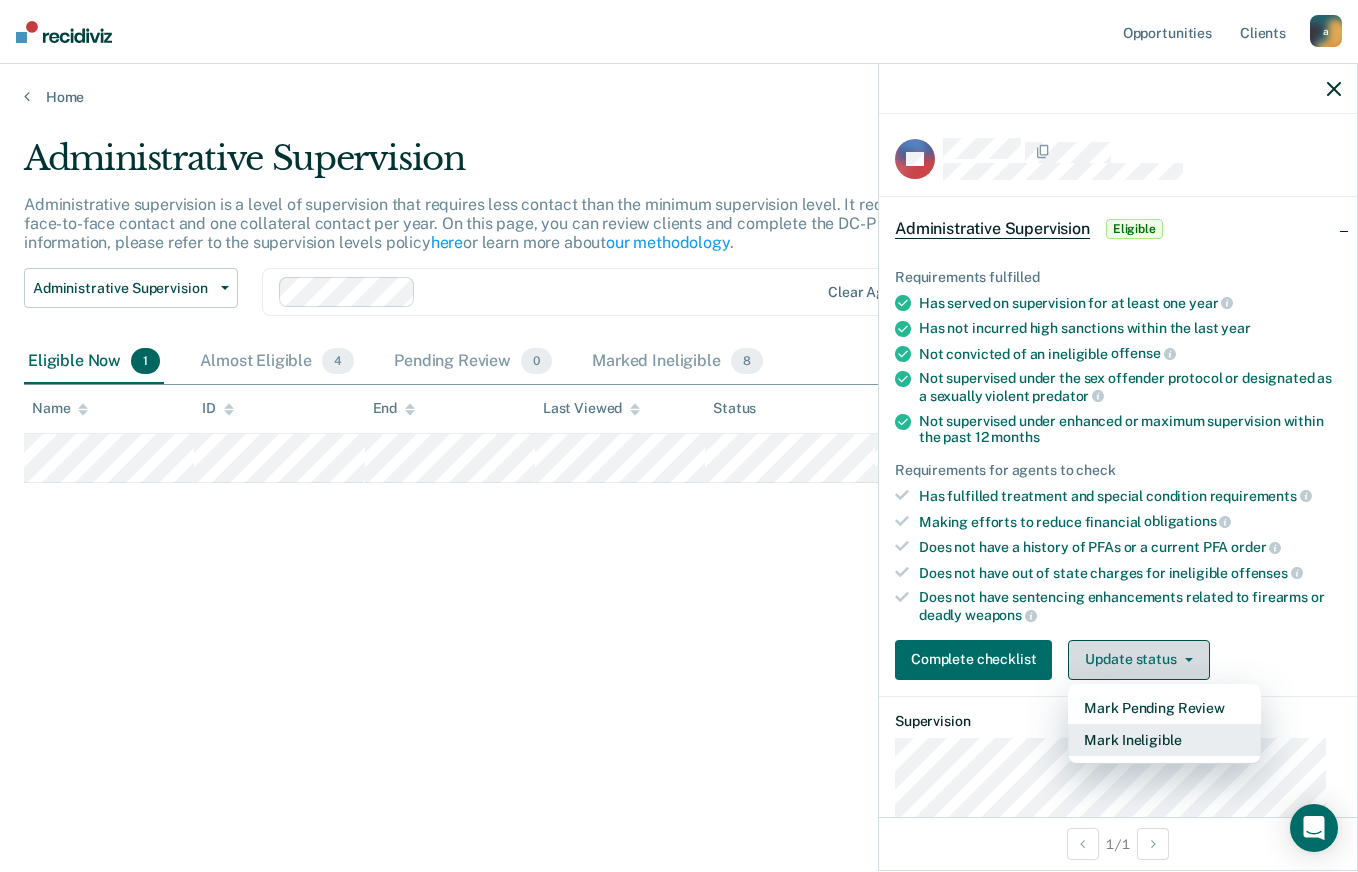 click on "Mark Ineligible" at bounding box center [1164, 740] 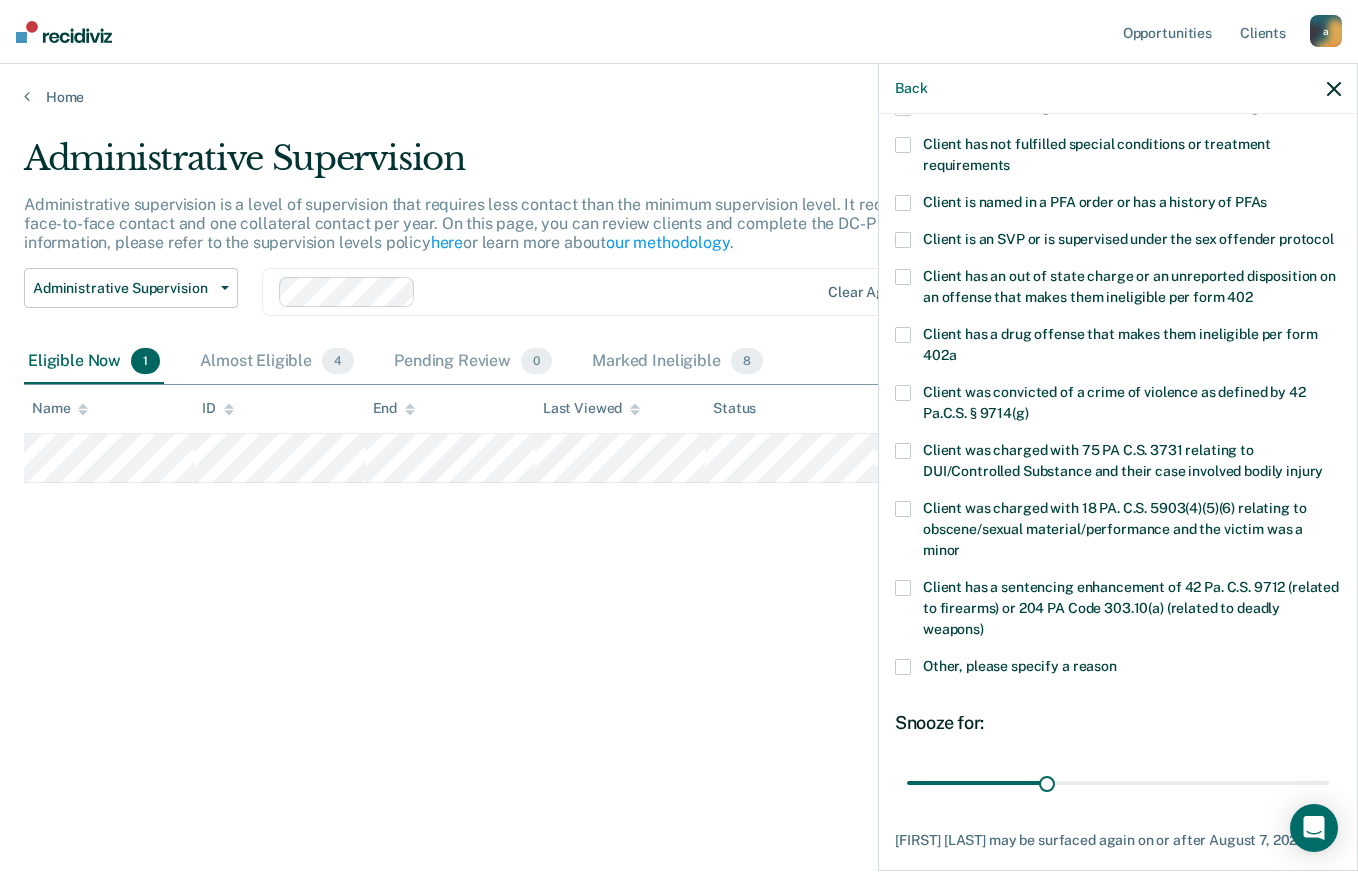 scroll, scrollTop: 155, scrollLeft: 0, axis: vertical 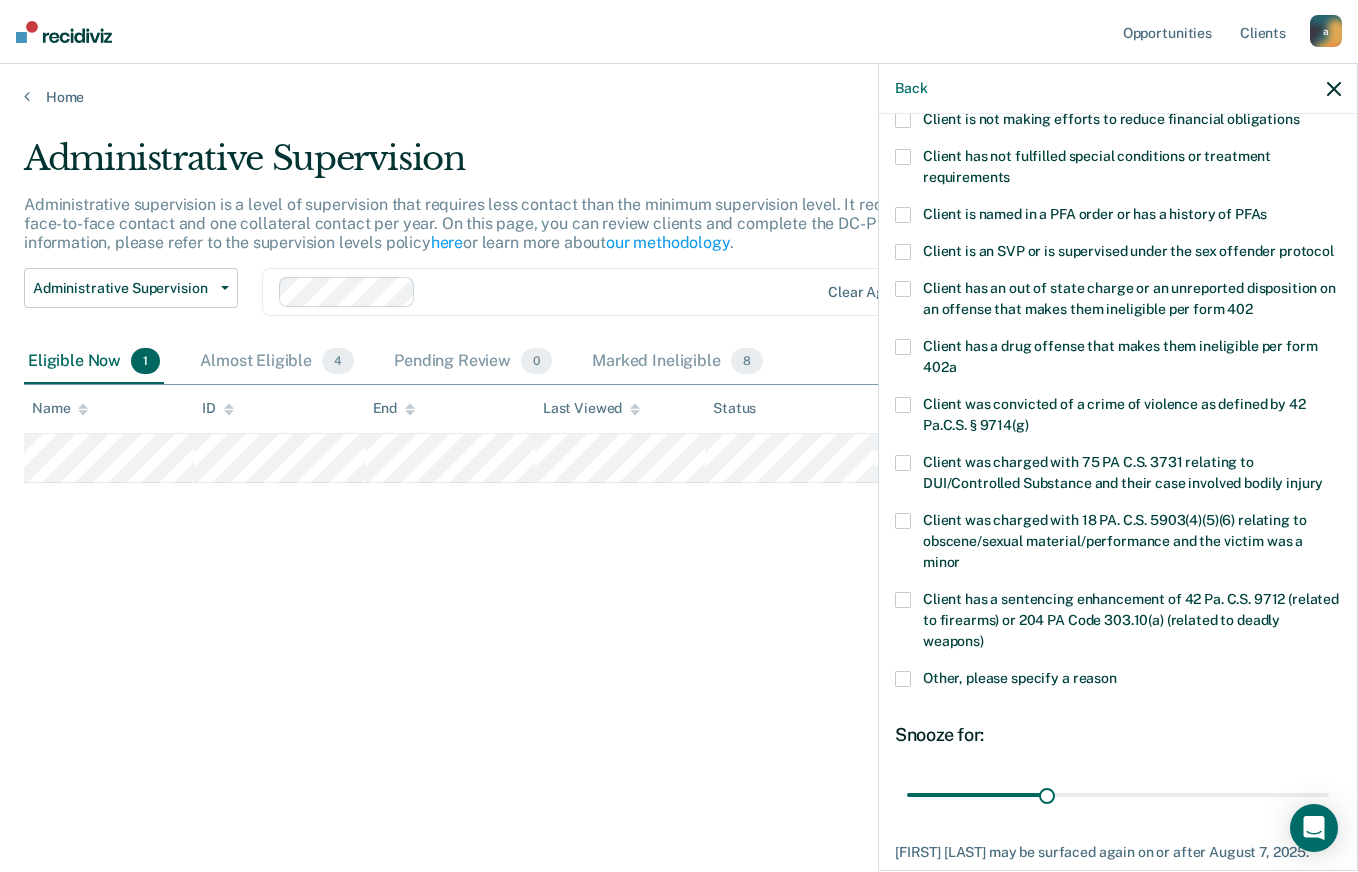 click at bounding box center (903, 679) 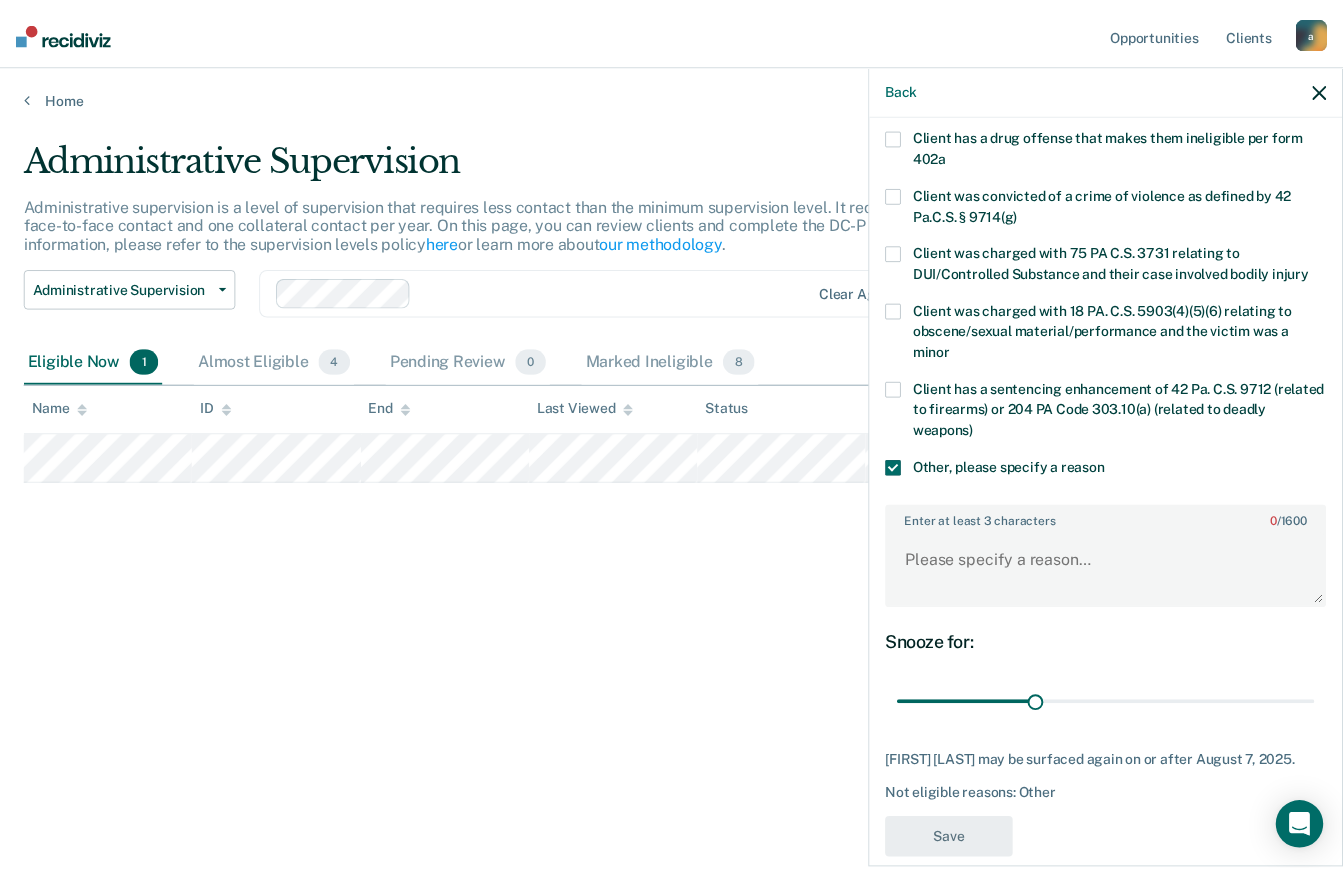 scroll, scrollTop: 415, scrollLeft: 0, axis: vertical 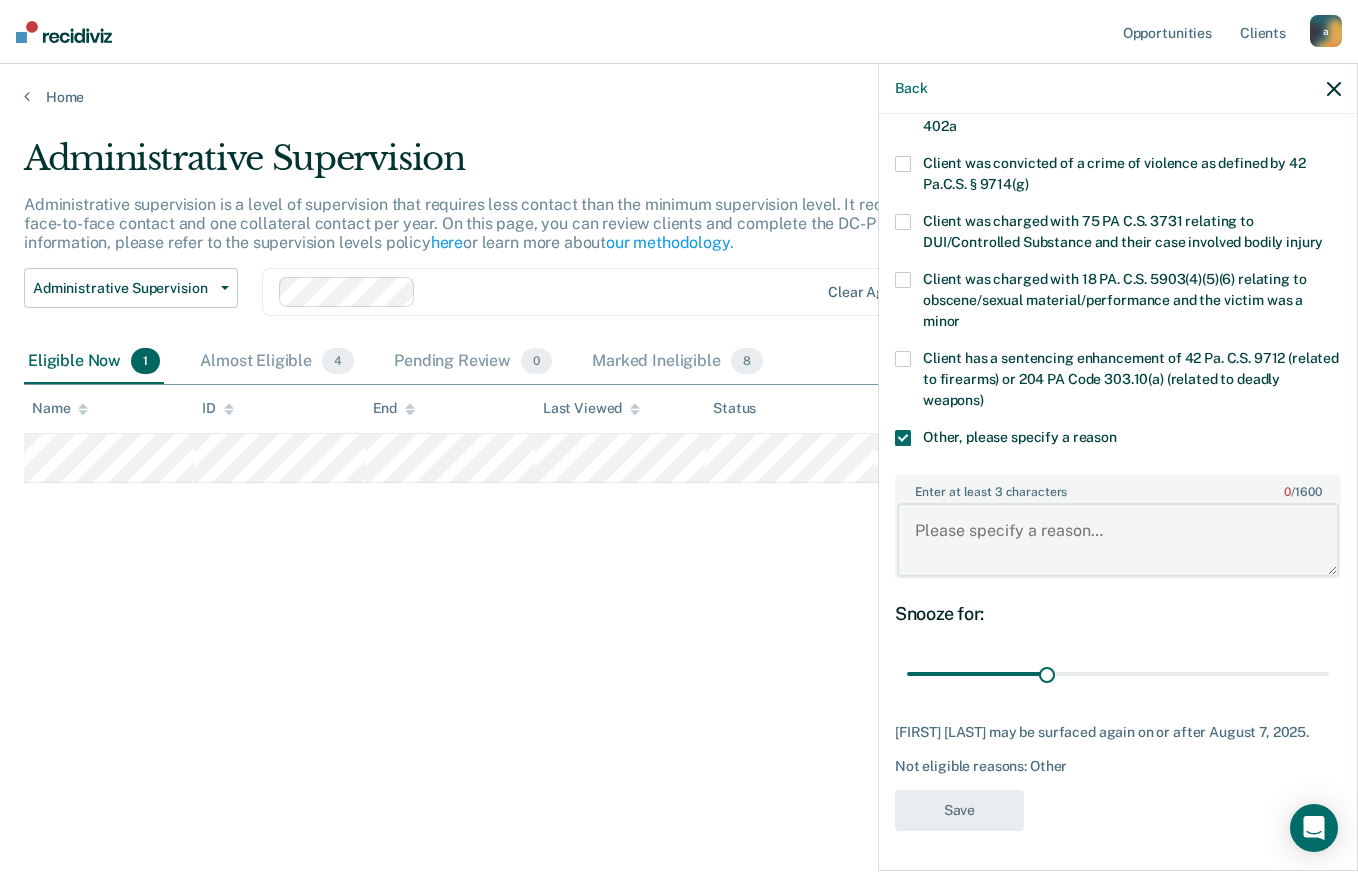 click on "Enter at least 3 characters 0  /  1600" at bounding box center (1118, 540) 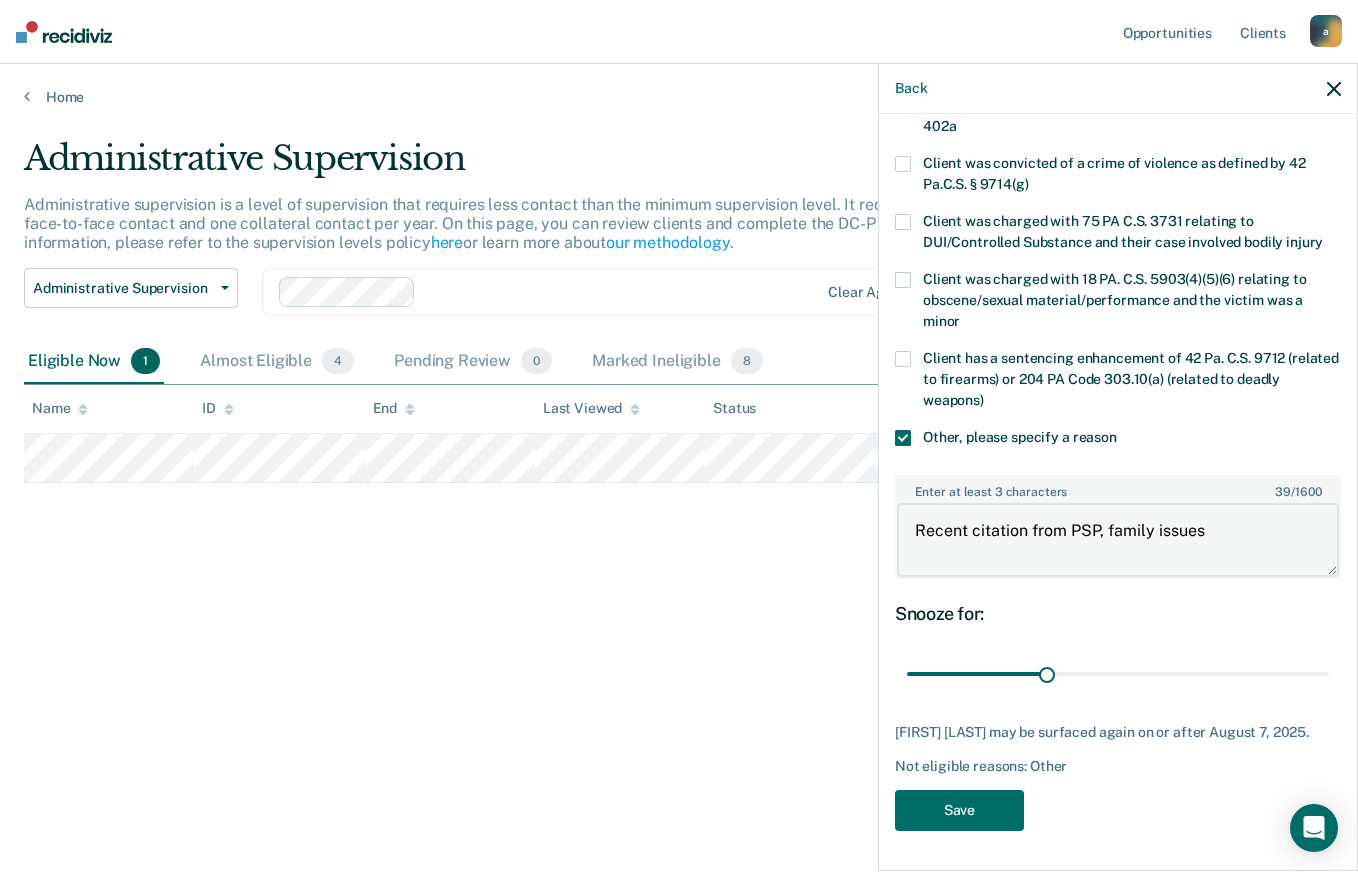 click on "Recent citation from PSP, family issues" at bounding box center [1118, 540] 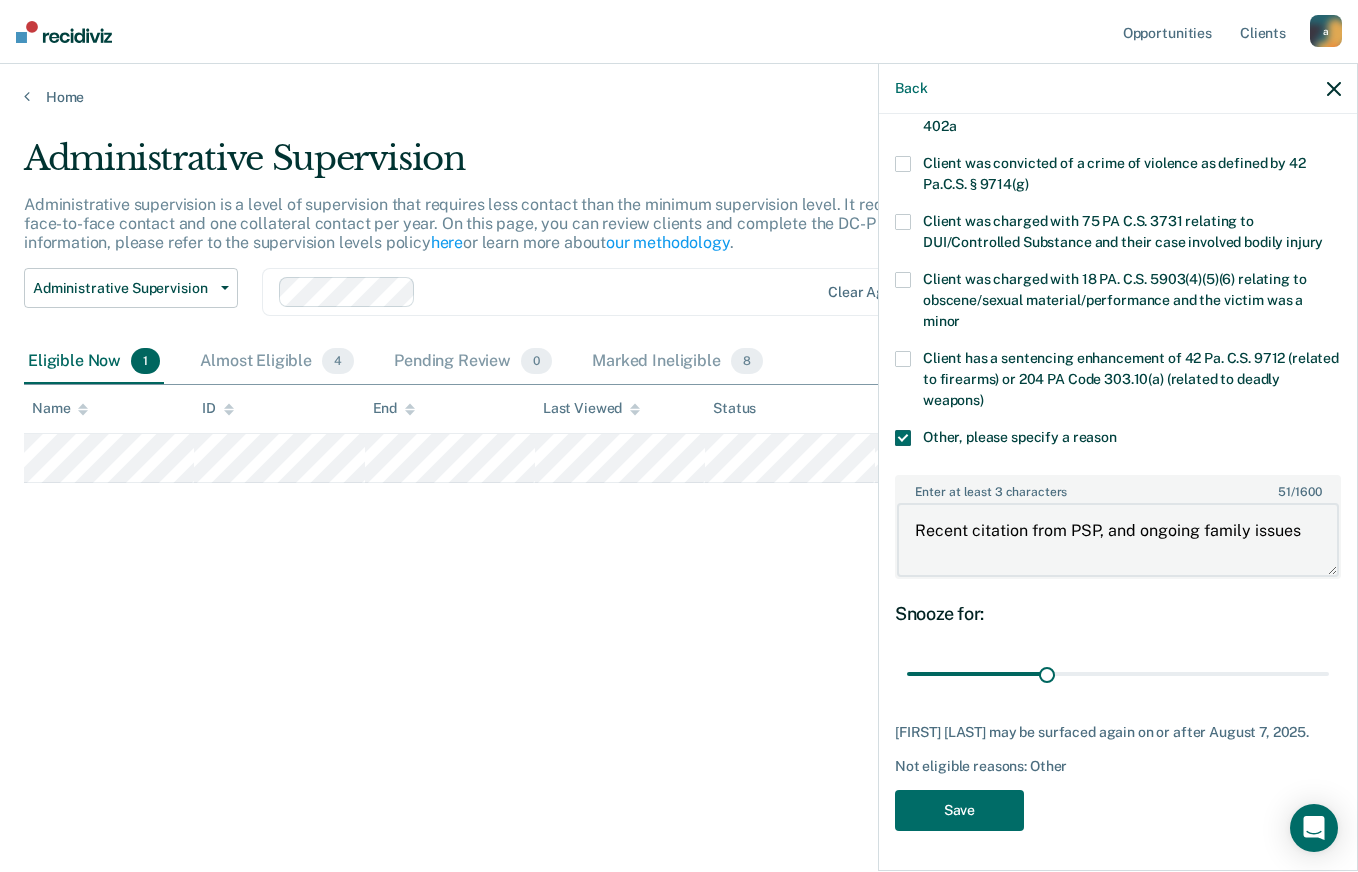 type on "Recent citation from PSP, and ongoing family issues" 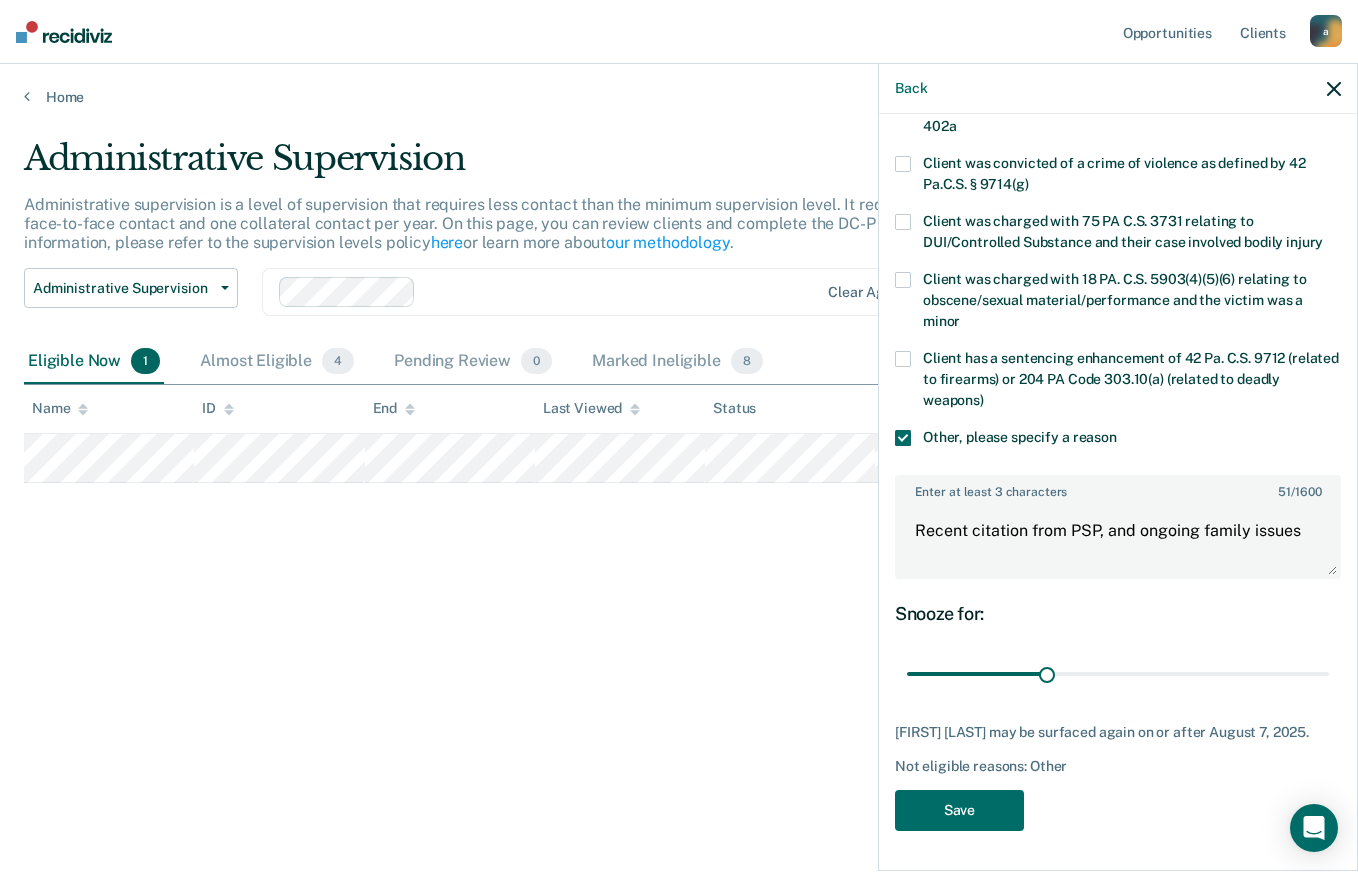 click on "Snooze for:" at bounding box center (1118, 614) 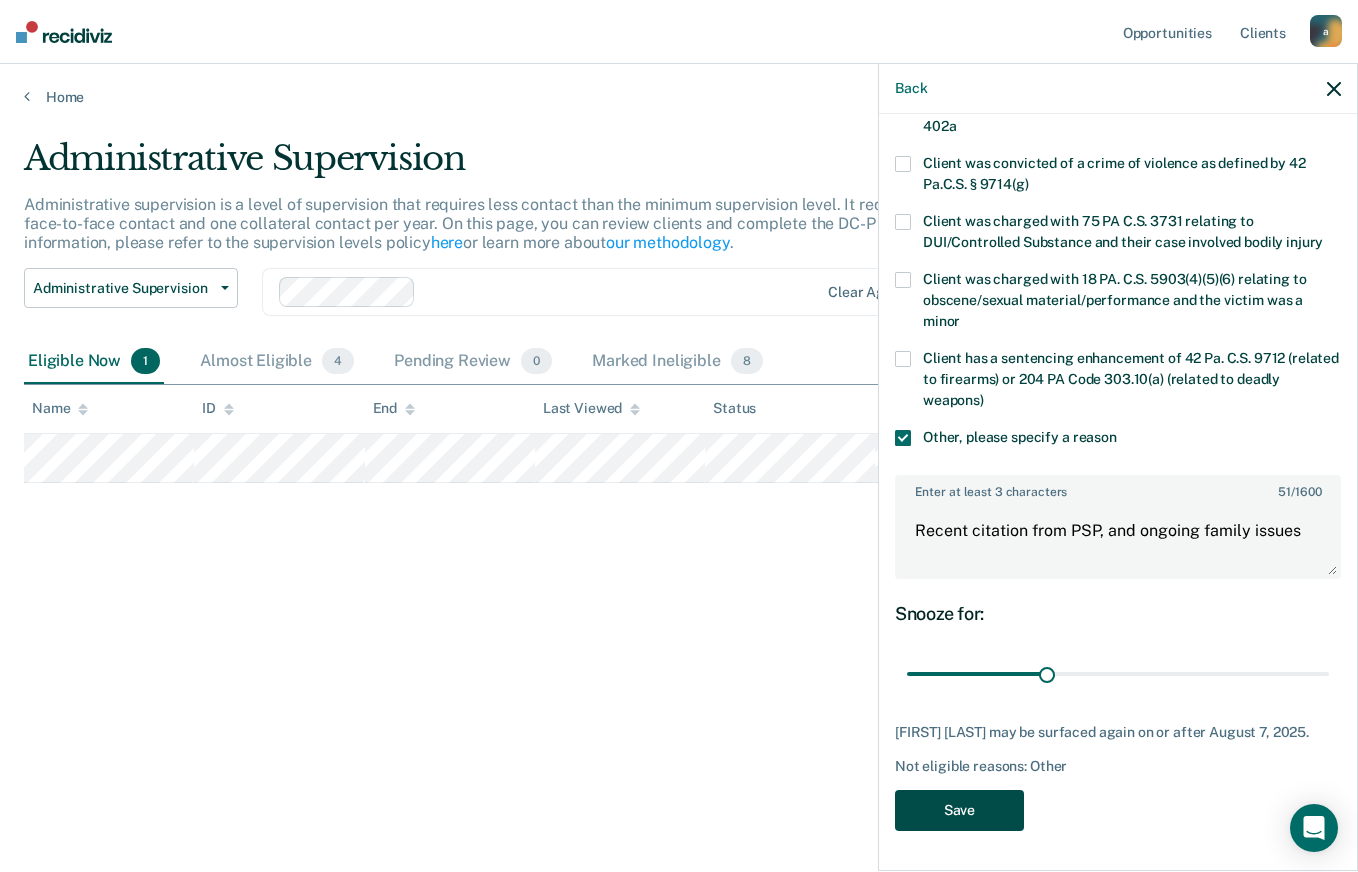 click on "Save" at bounding box center [959, 810] 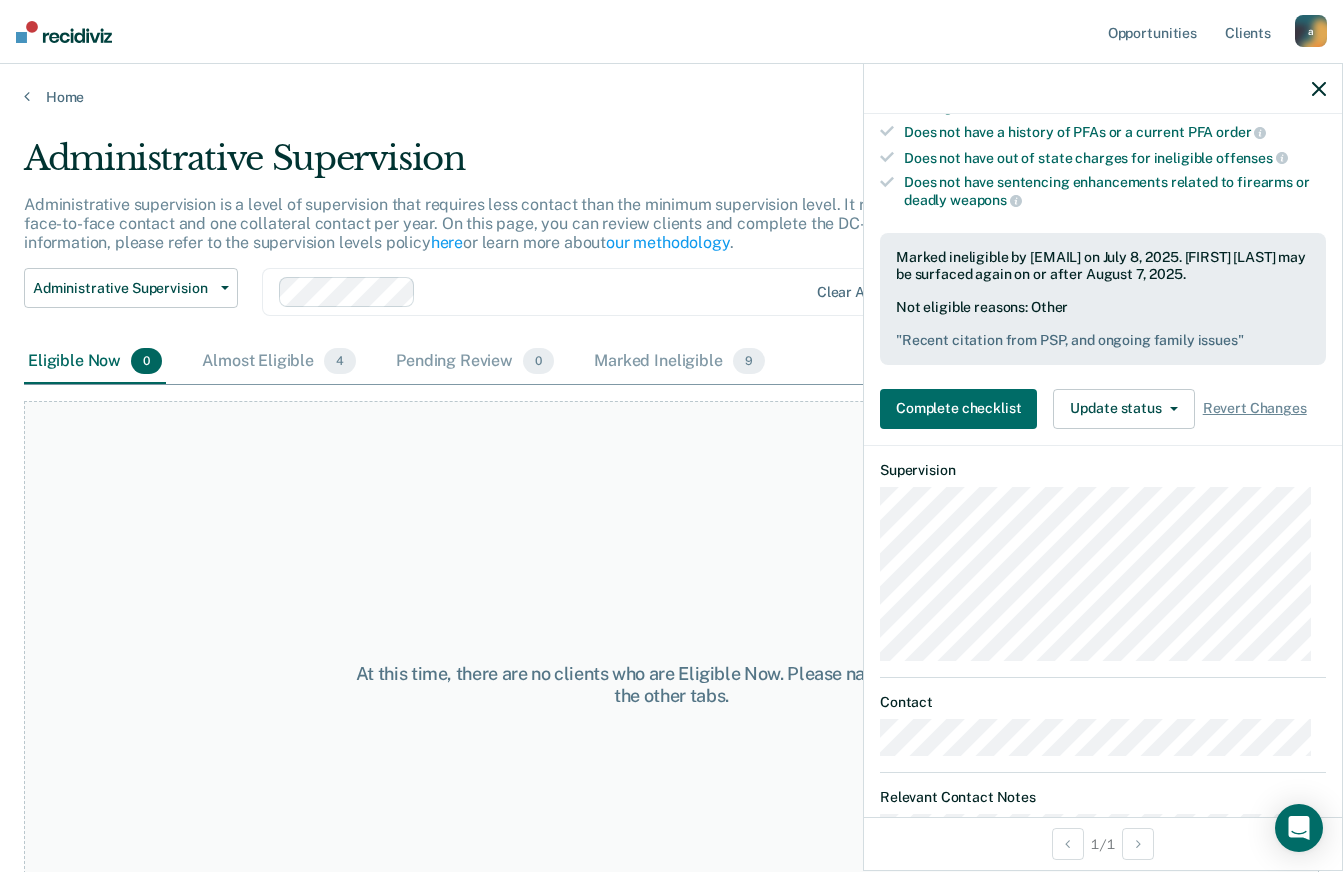 click on "At this time, there are no clients who are Eligible Now. Please navigate to one of the other tabs." at bounding box center (671, 685) 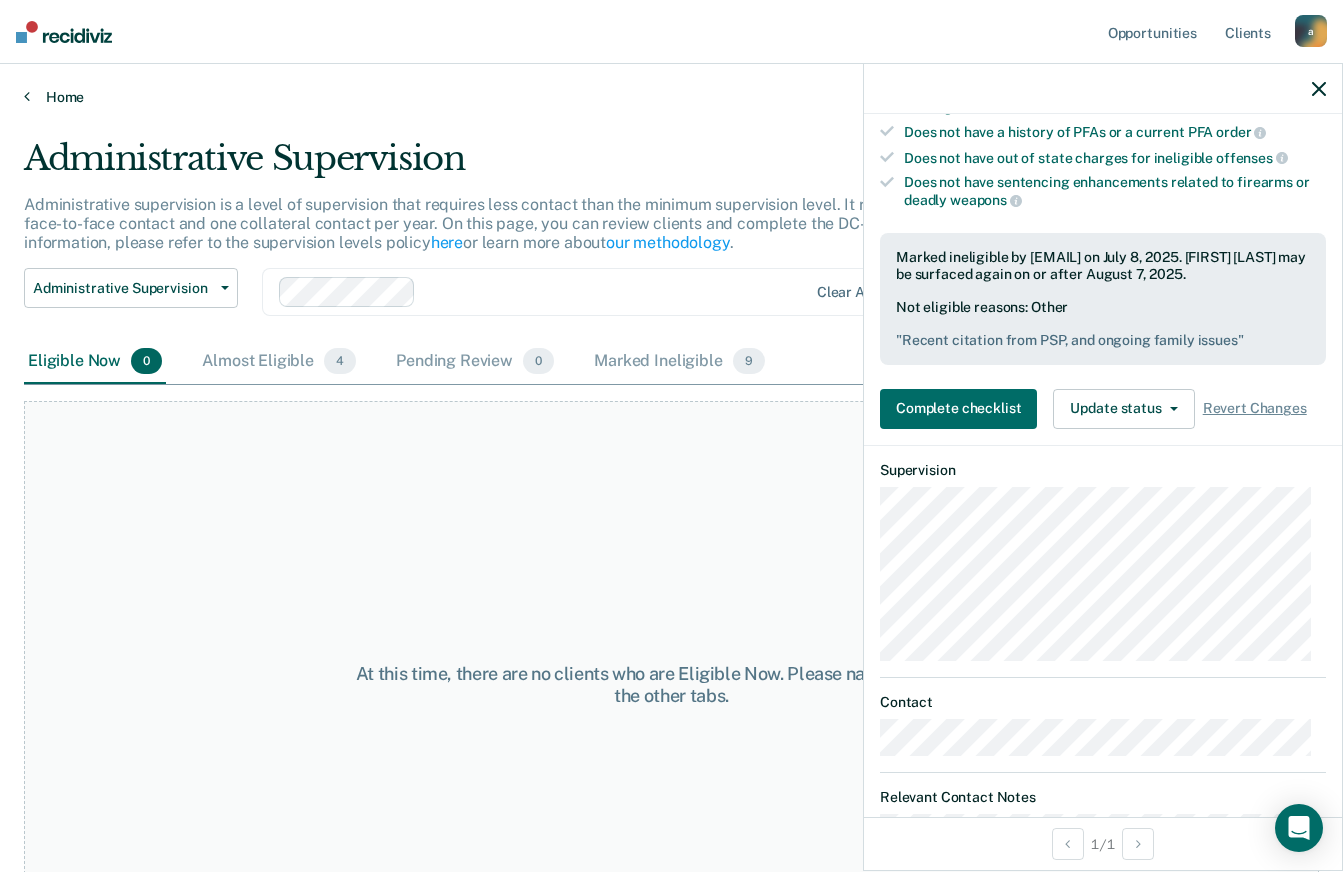 click on "Home" at bounding box center (671, 97) 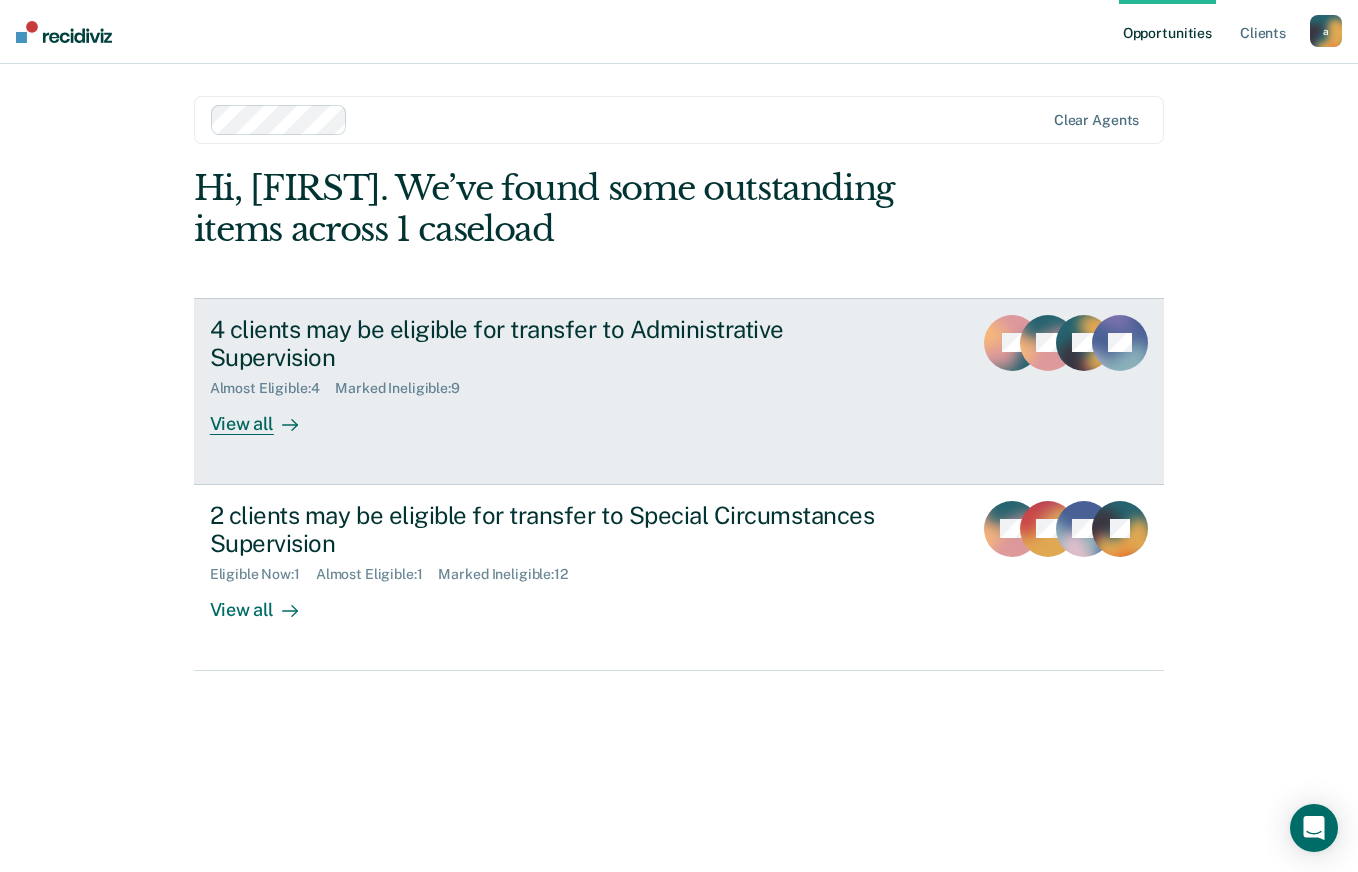 click on "4 clients may be eligible for transfer to Administrative Supervision" at bounding box center [561, 344] 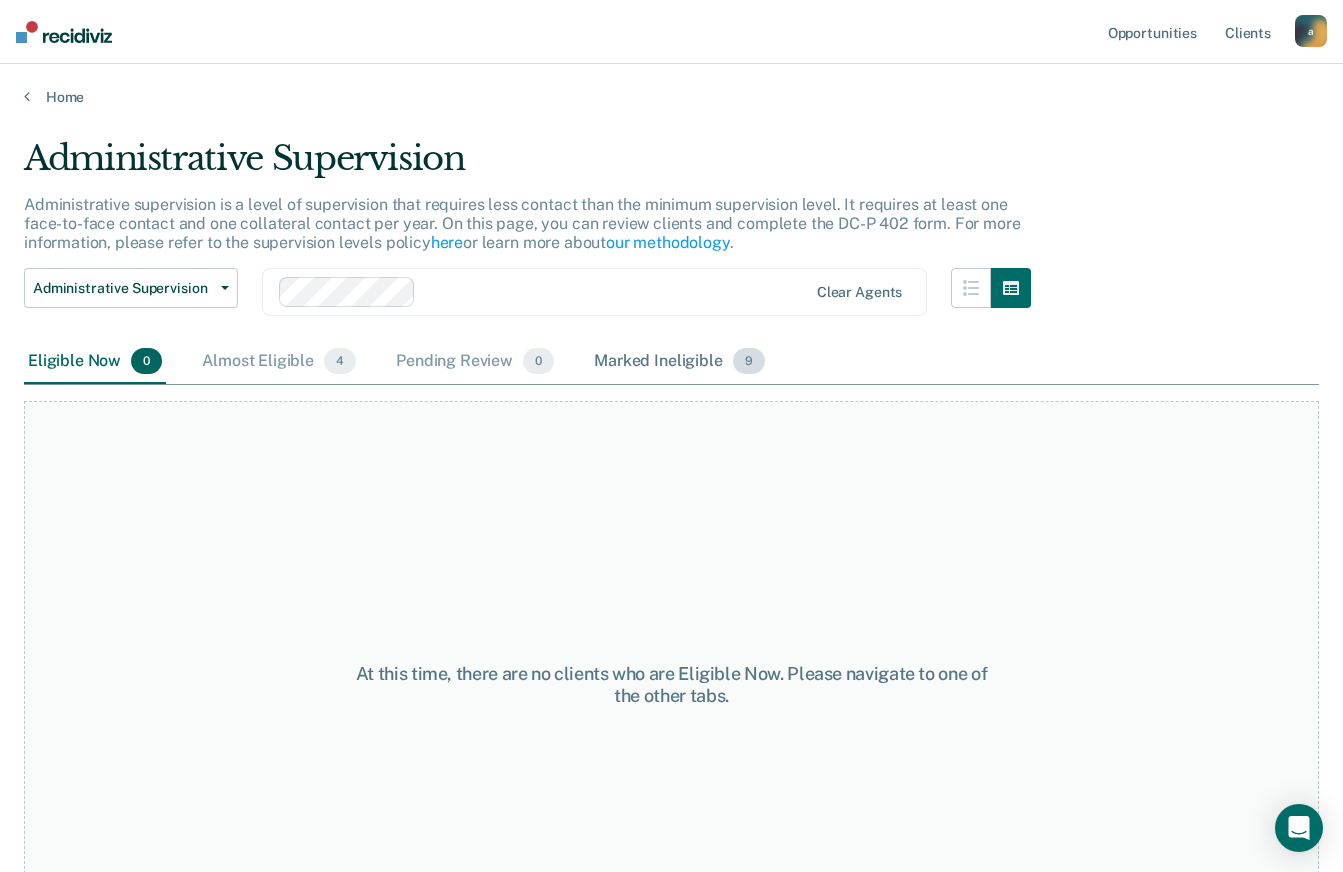 click on "Marked Ineligible 9" at bounding box center (679, 362) 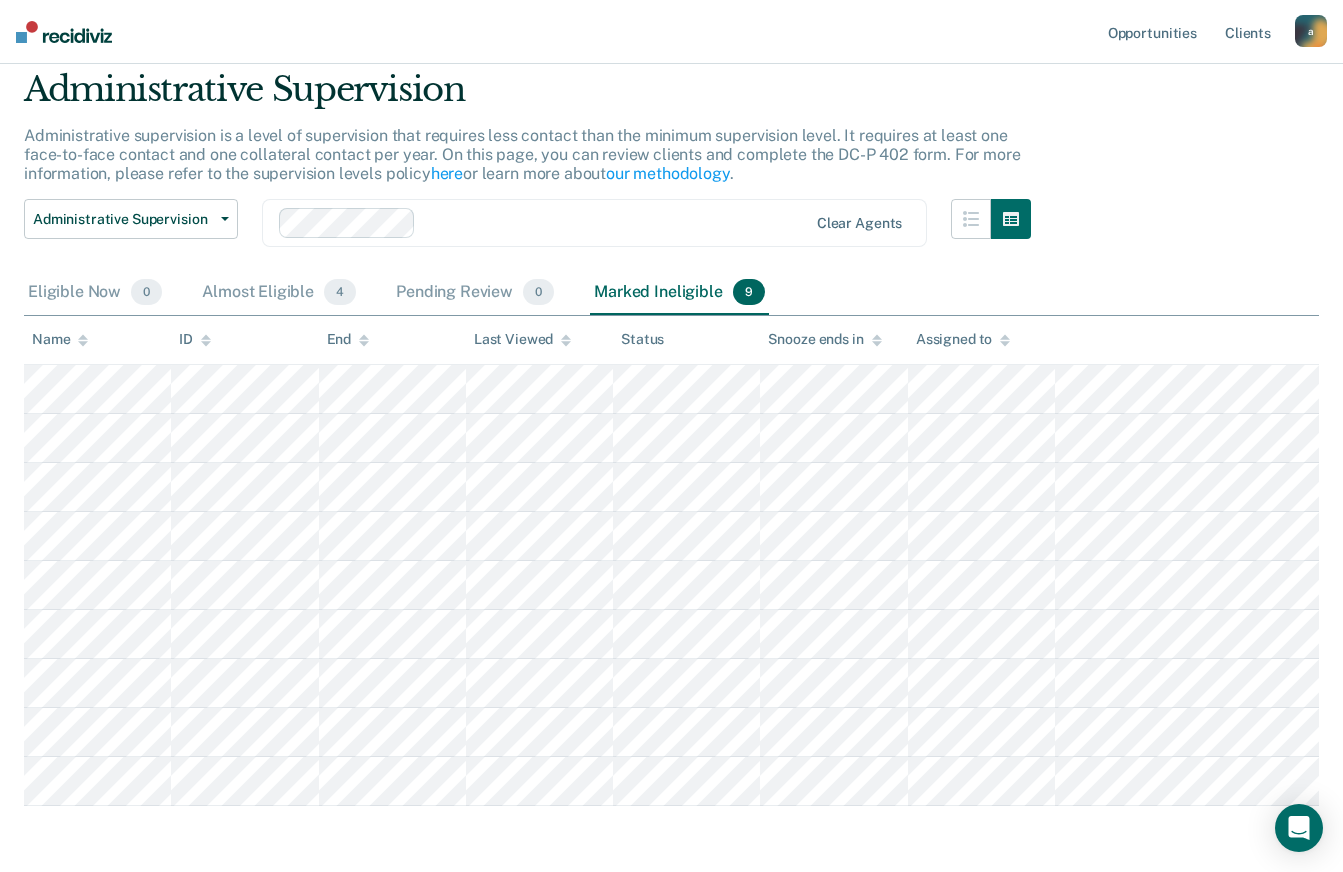 scroll, scrollTop: 147, scrollLeft: 0, axis: vertical 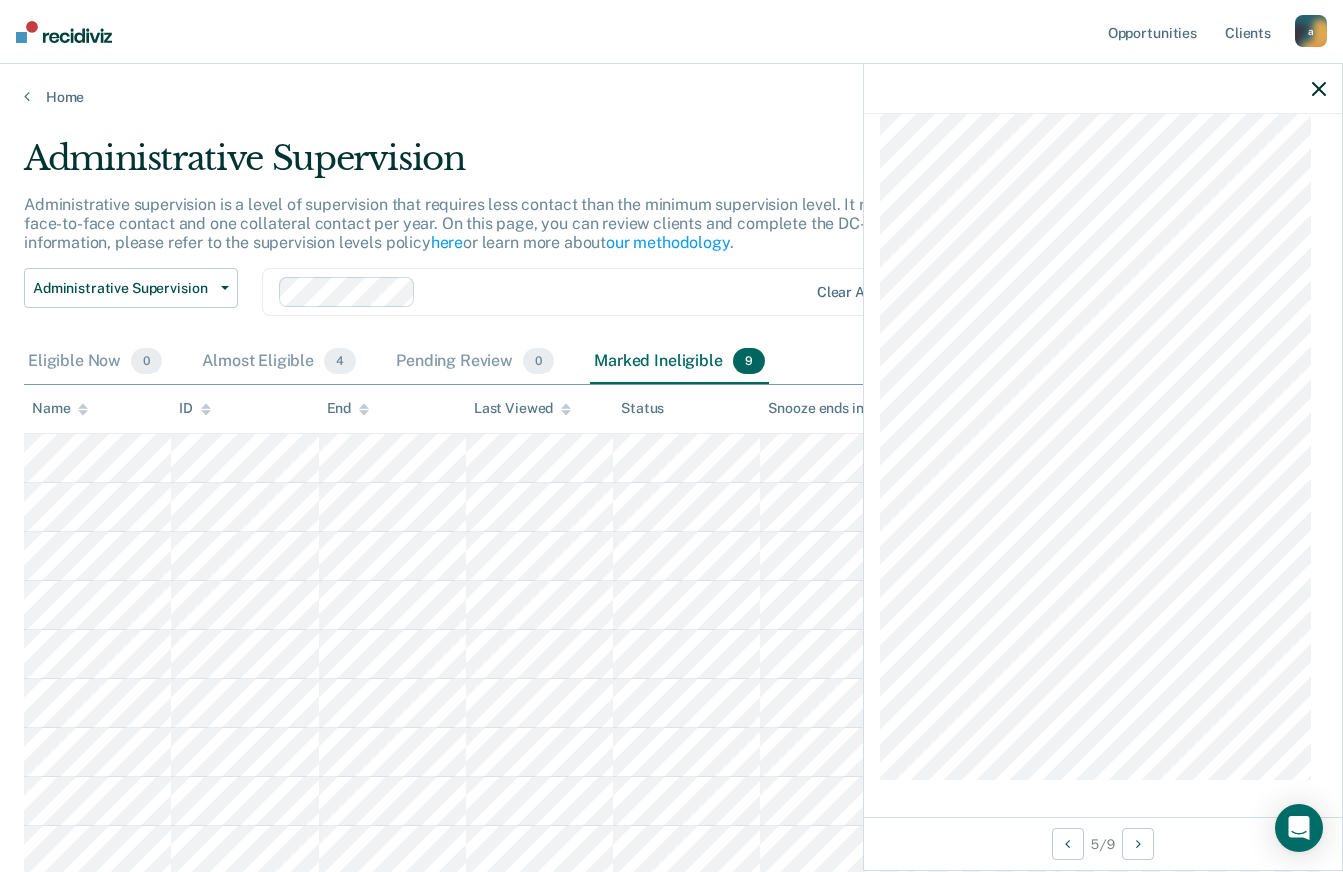 click on "Snooze ends in" at bounding box center (60, 408) 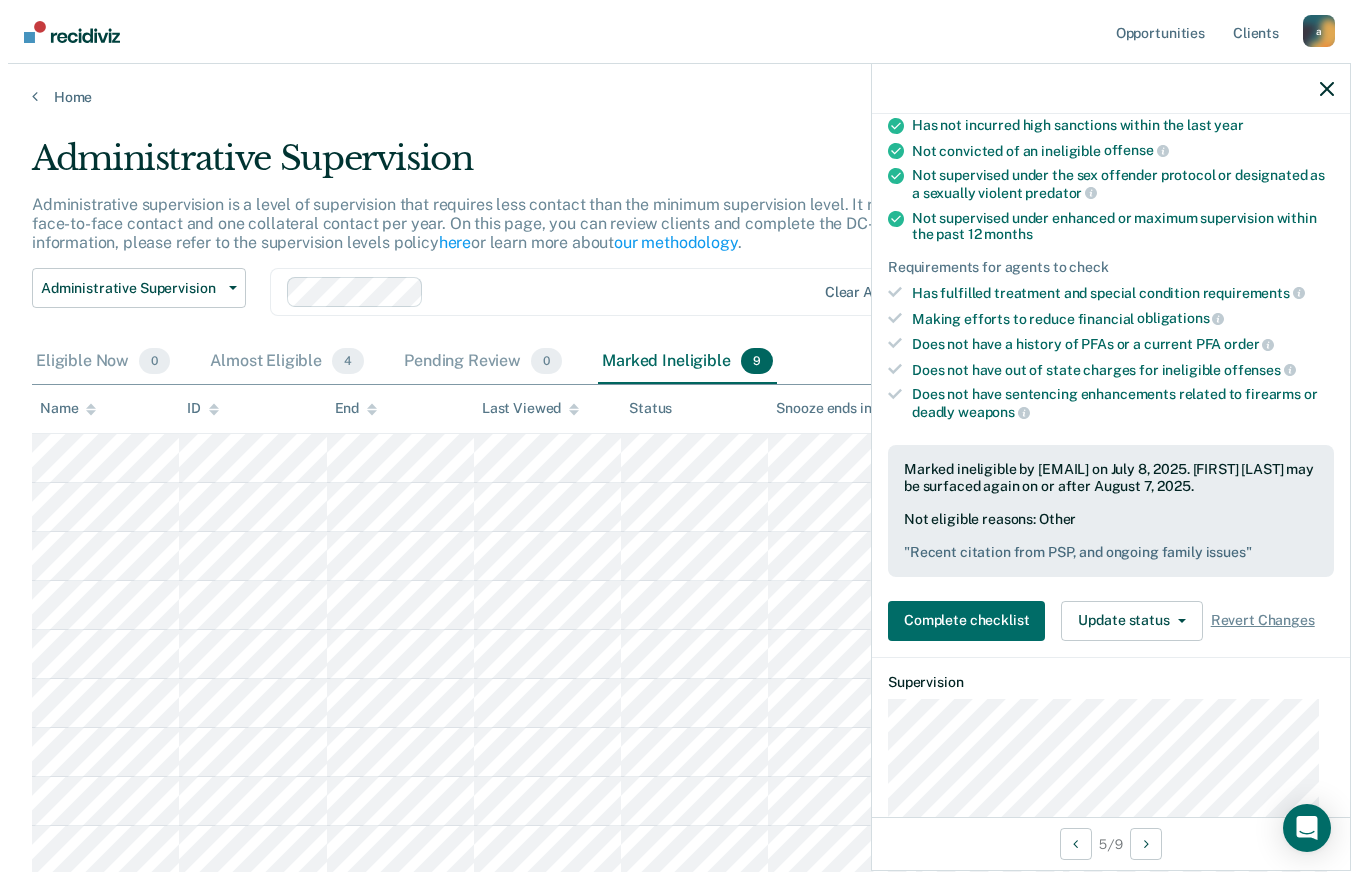 scroll, scrollTop: 78, scrollLeft: 0, axis: vertical 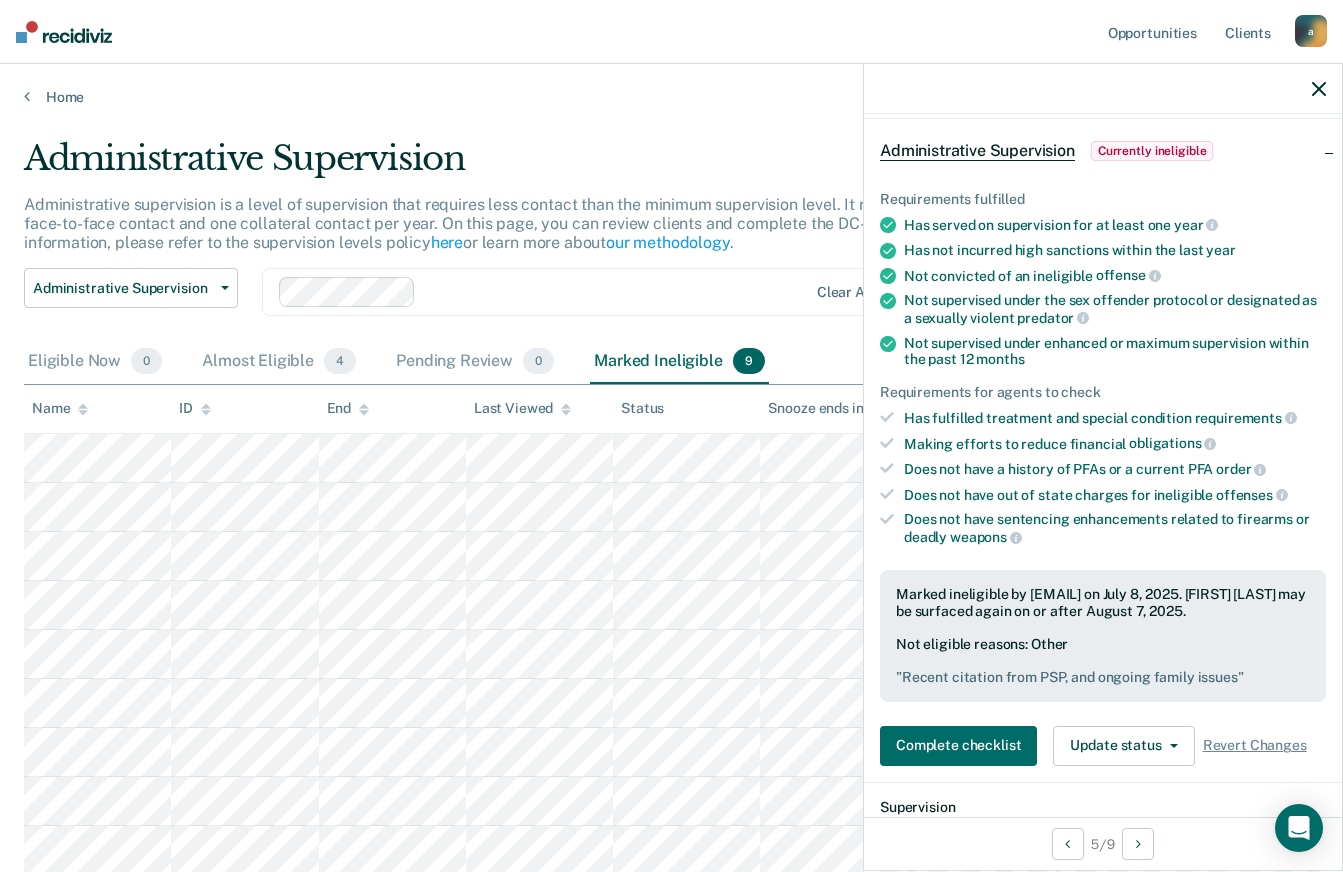 click at bounding box center [64, 32] 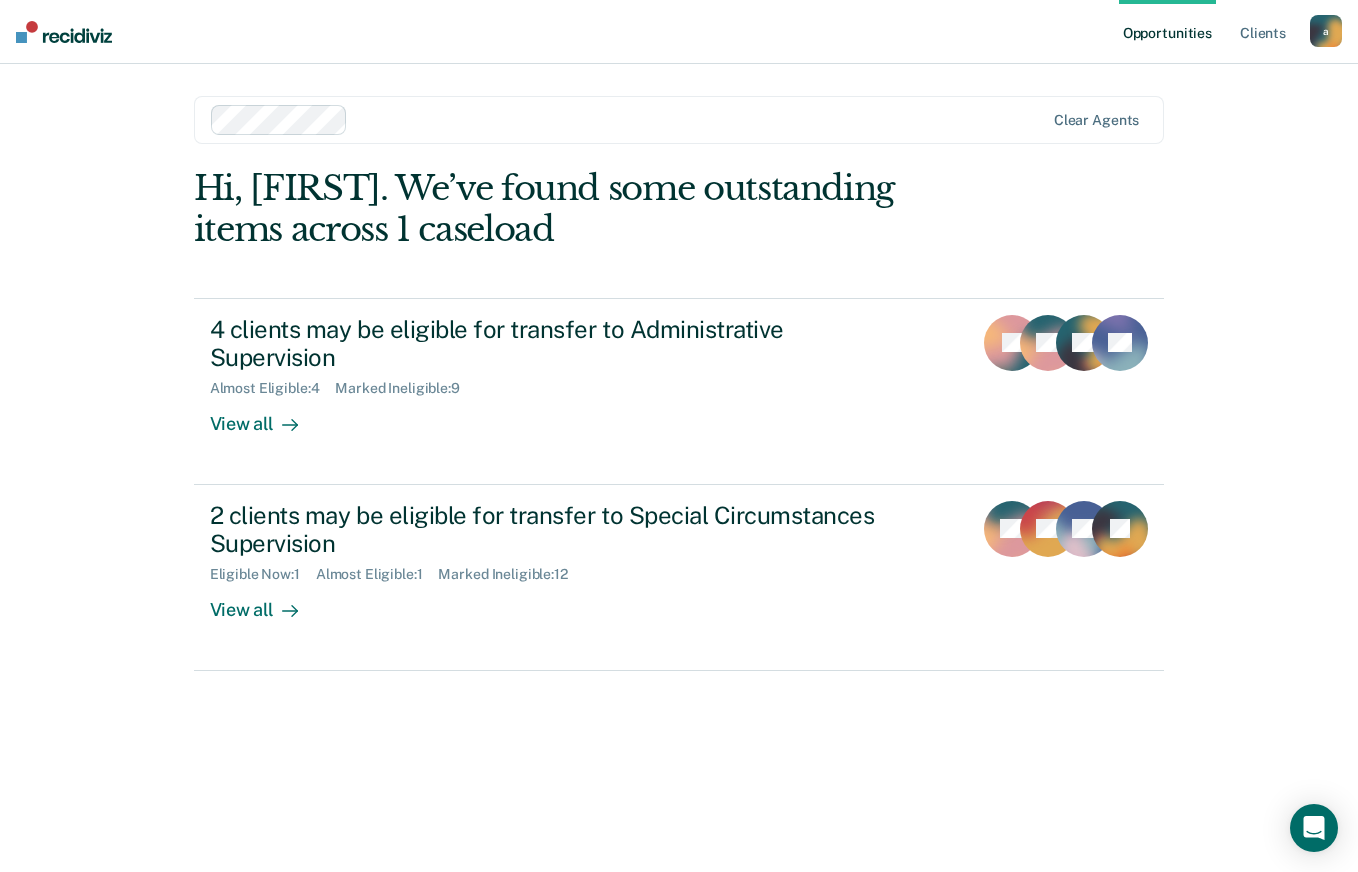 click on "Hi, [FIRST]. We’ve found some outstanding items across 1 caseload 4 clients may be eligible for transfer to Administrative Supervision Almost Eligible : 4 Marked Ineligible : 9 View all JK JW ZZ EB 2 clients may be eligible for transfer to Special Circumstances Supervision Eligible Now : 1 Almost Eligible : 1 Marked Ineligible : 12 View all JW ER SF JR" at bounding box center [679, 492] 